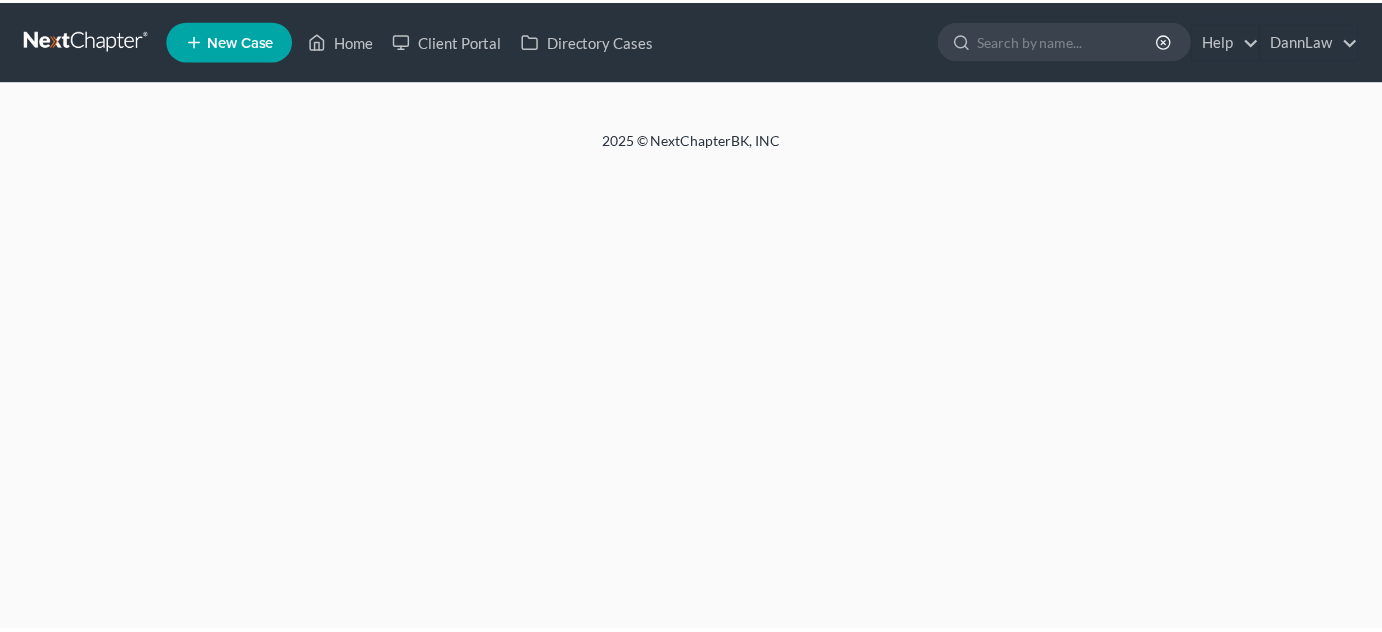 scroll, scrollTop: 0, scrollLeft: 0, axis: both 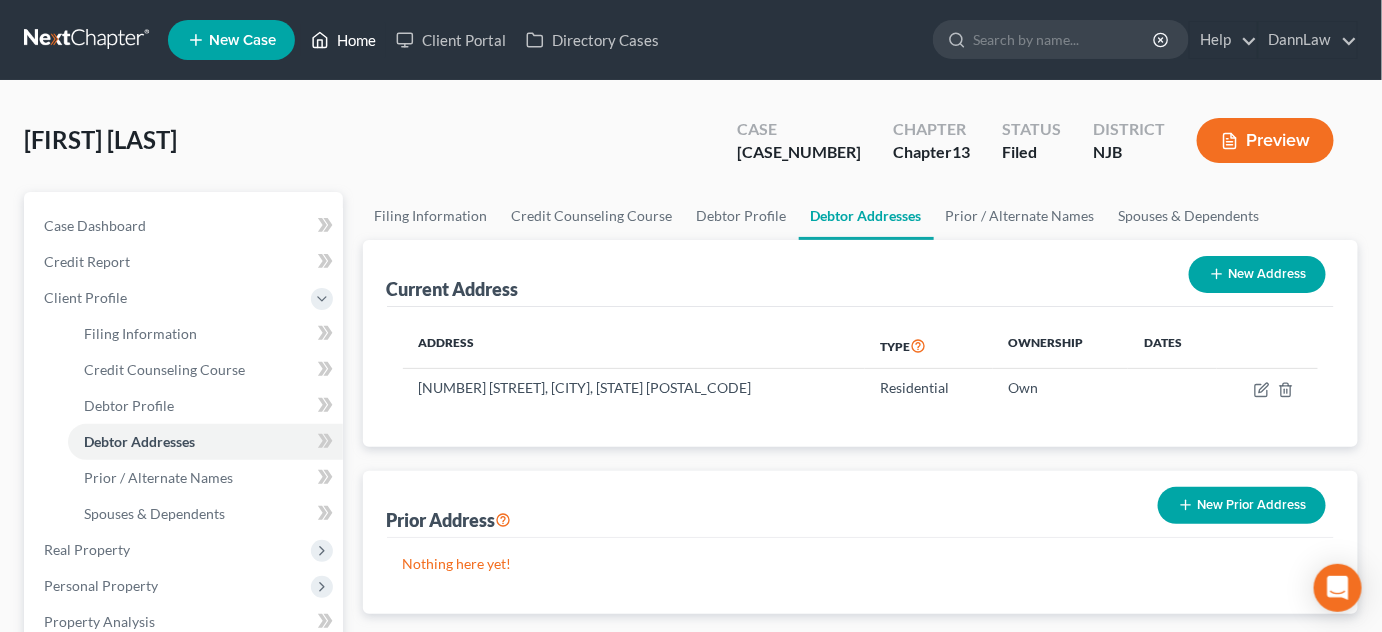click on "Home" at bounding box center (343, 40) 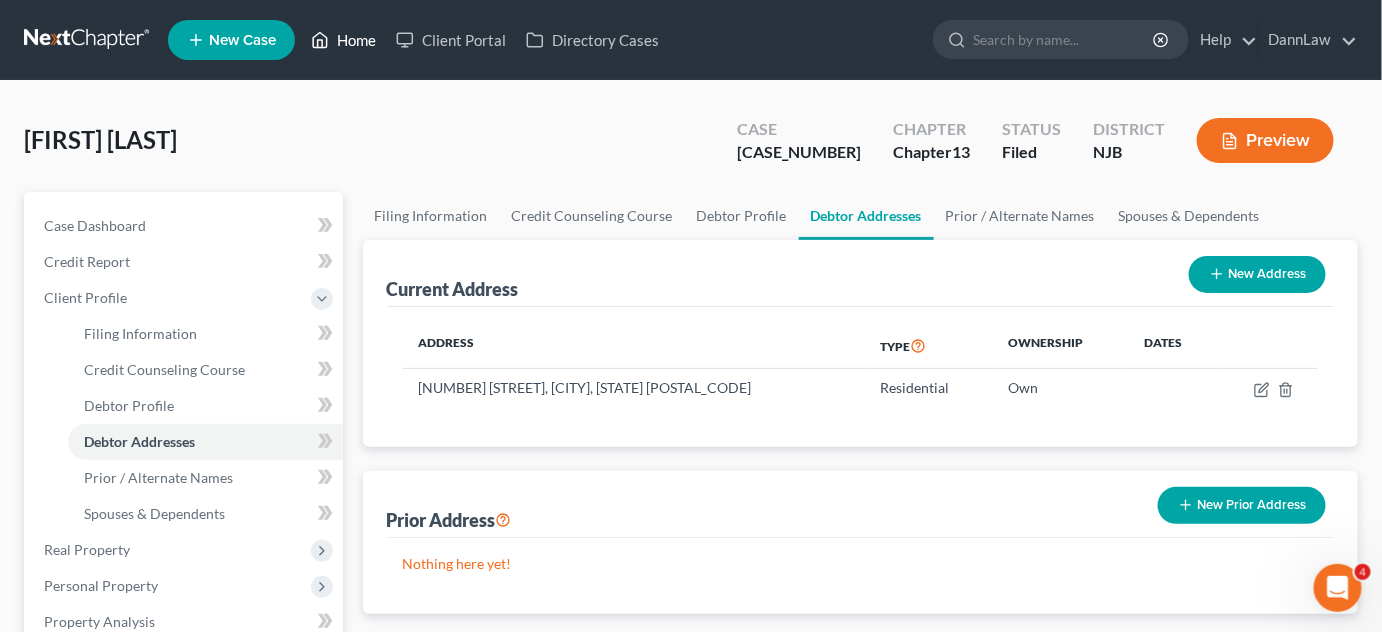 scroll, scrollTop: 0, scrollLeft: 0, axis: both 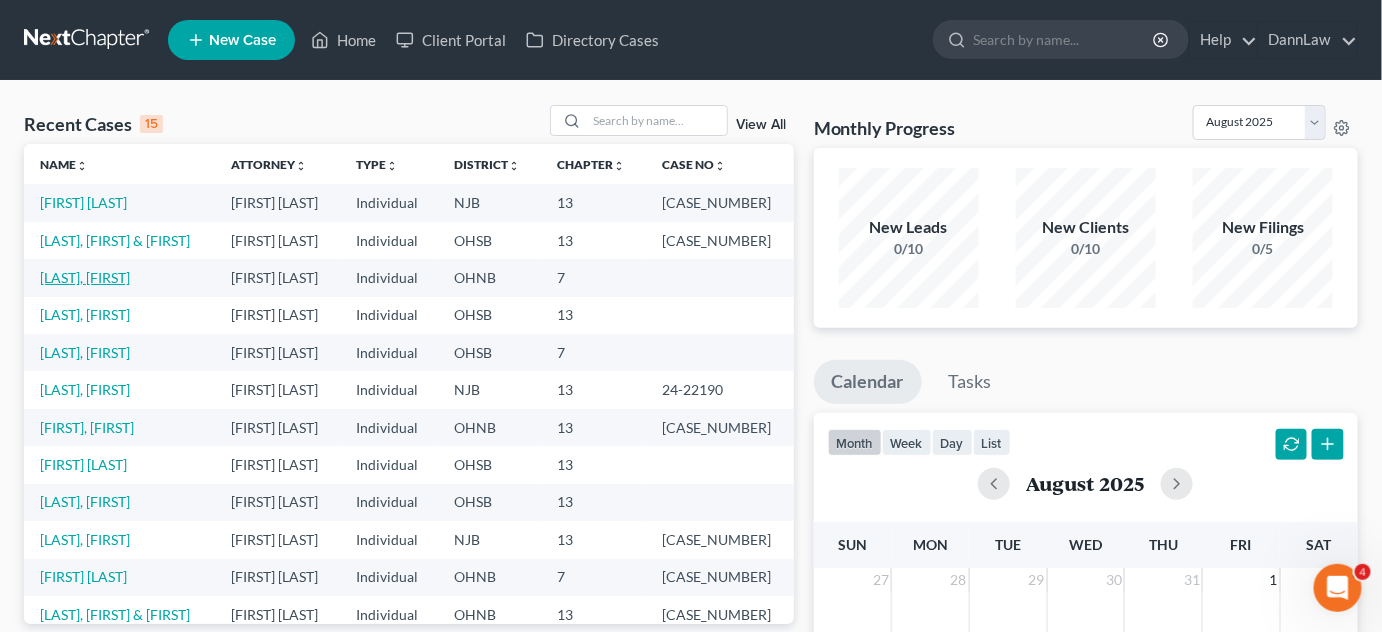 click on "[LAST], [FIRST]" at bounding box center (85, 277) 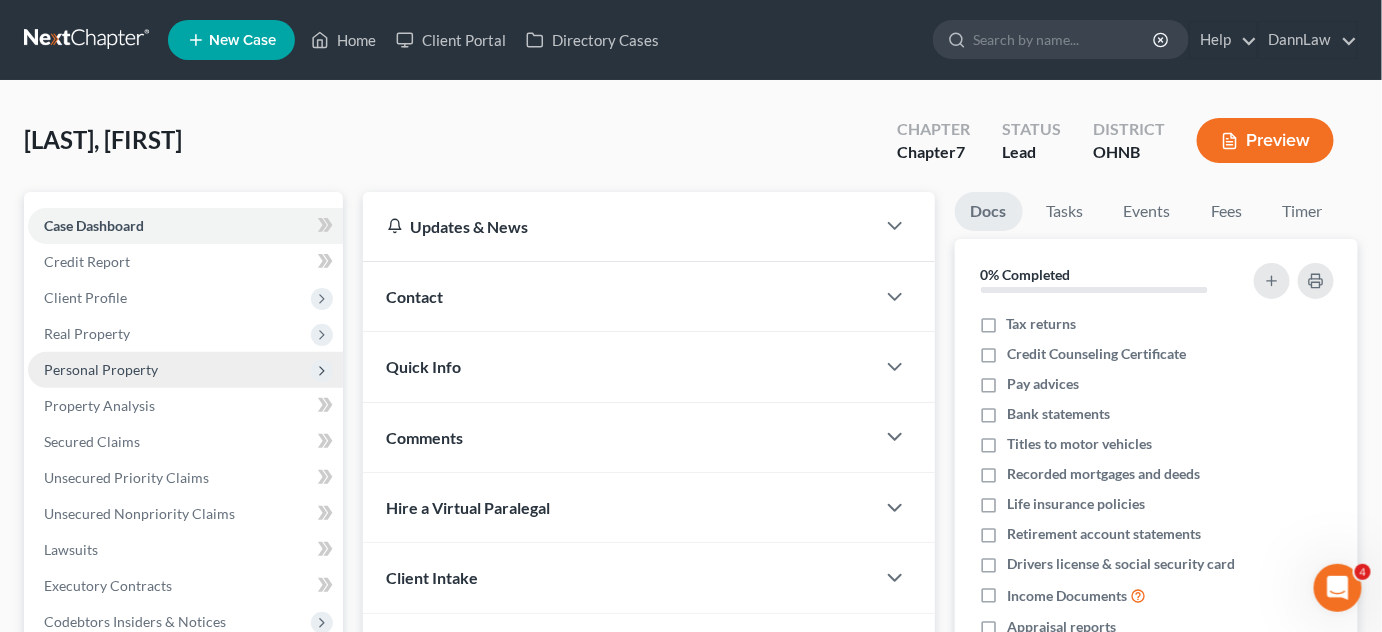 click on "Personal Property" at bounding box center [101, 369] 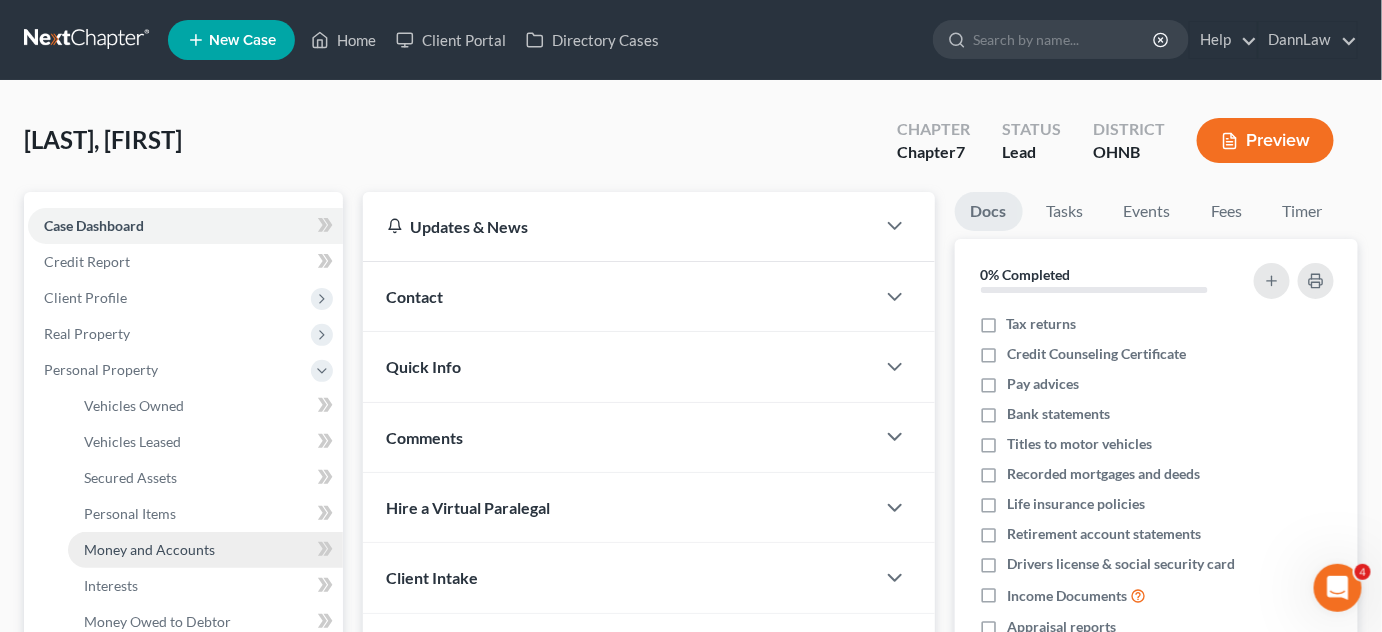 click on "Money and Accounts" at bounding box center (205, 550) 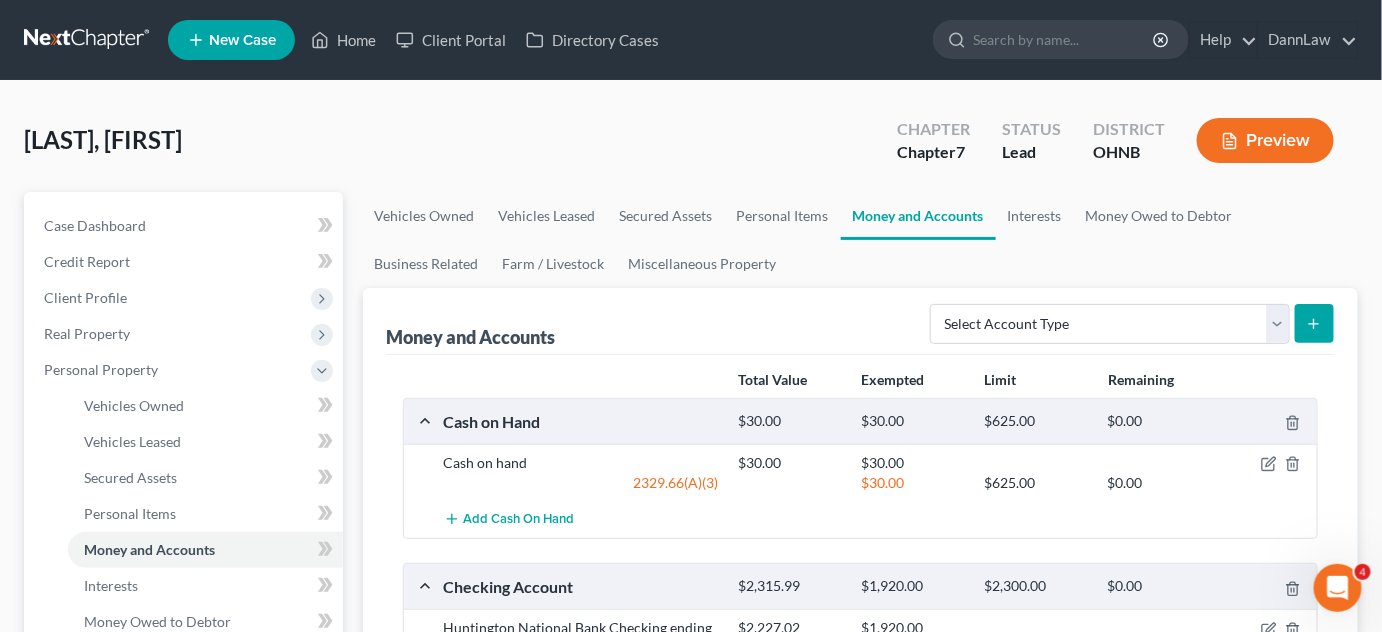 scroll, scrollTop: 552, scrollLeft: 0, axis: vertical 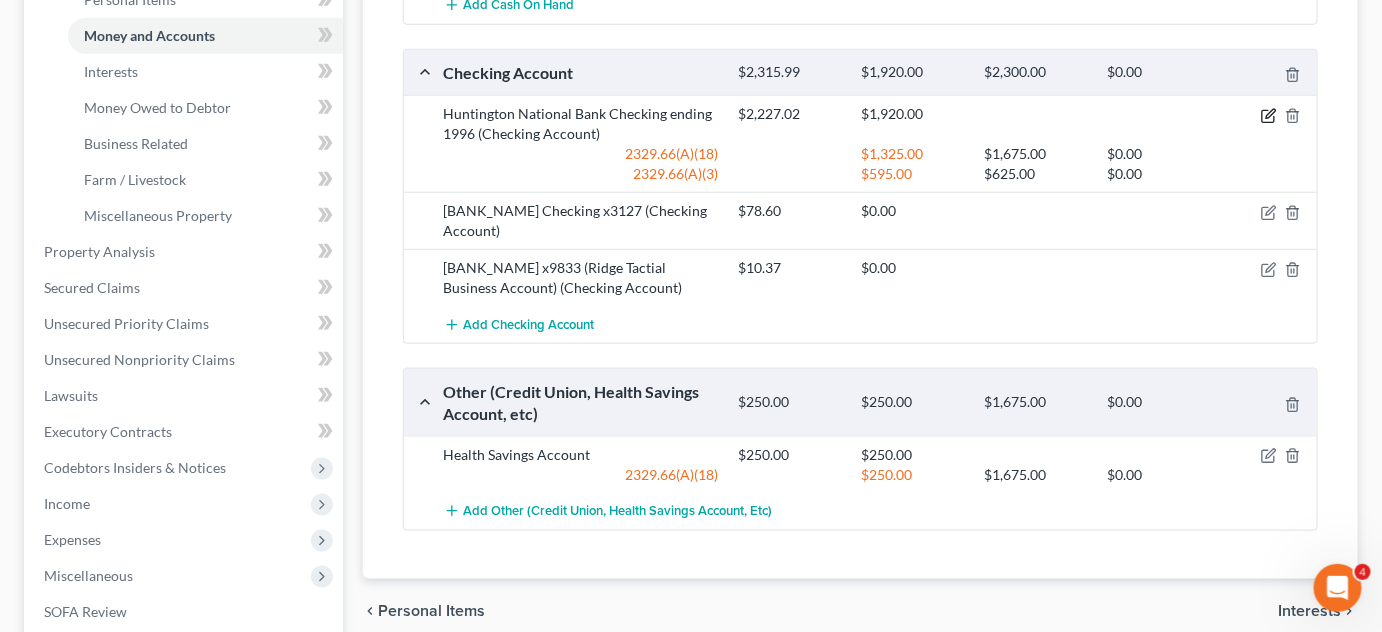 click 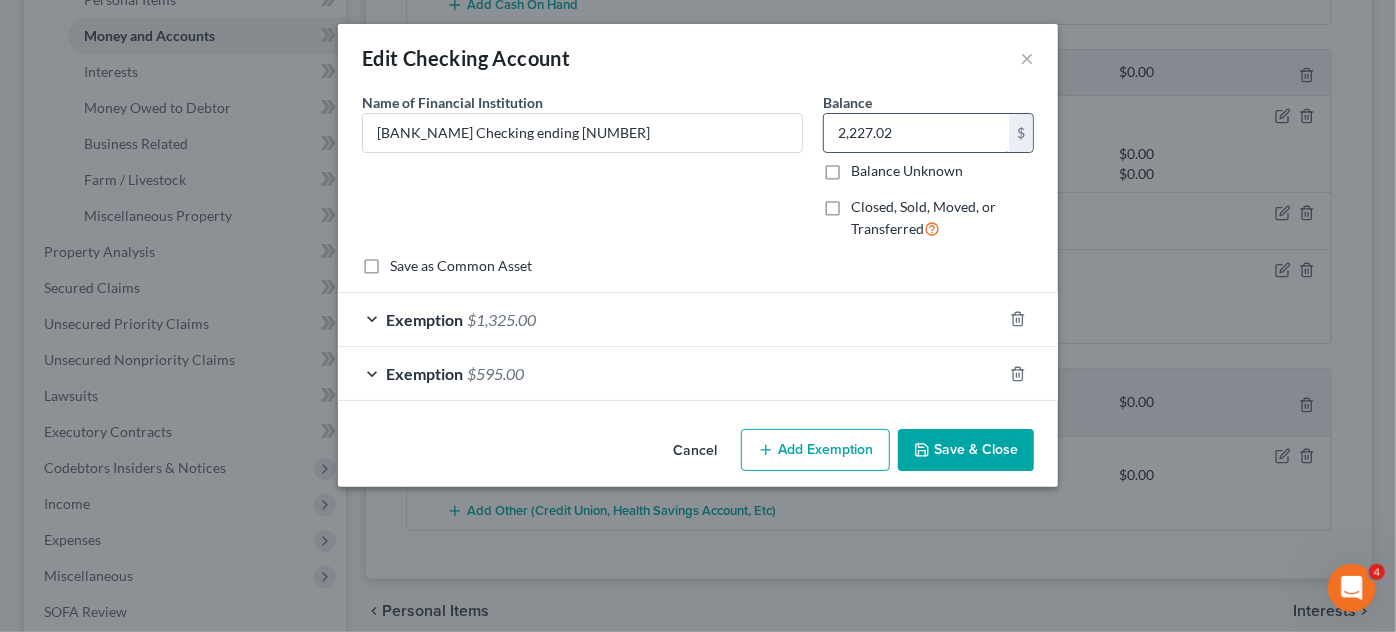 click on "2,227.02" at bounding box center [916, 133] 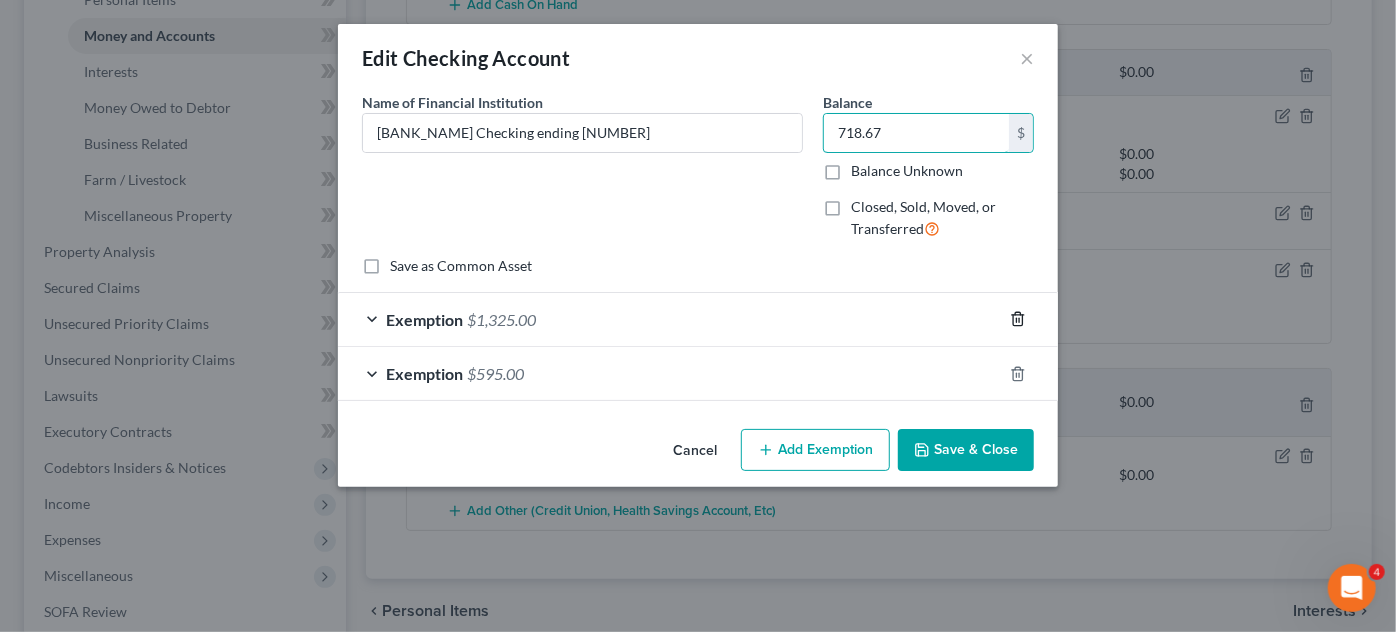 type on "718.67" 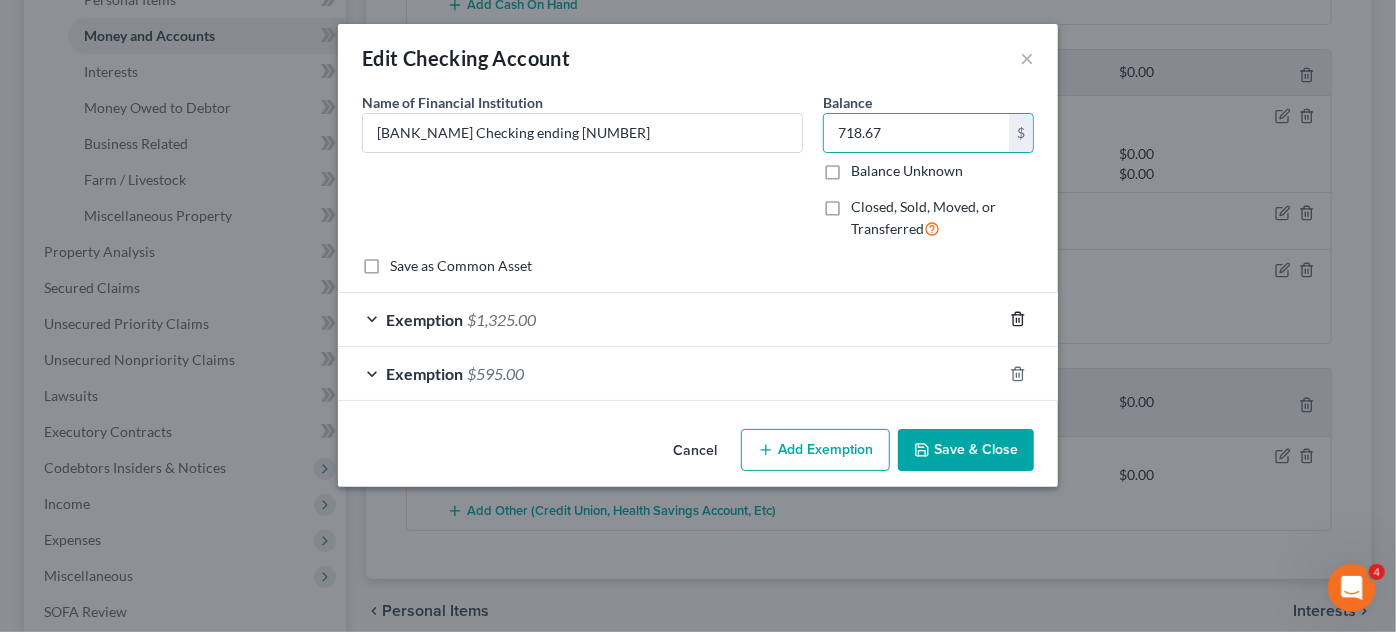 click 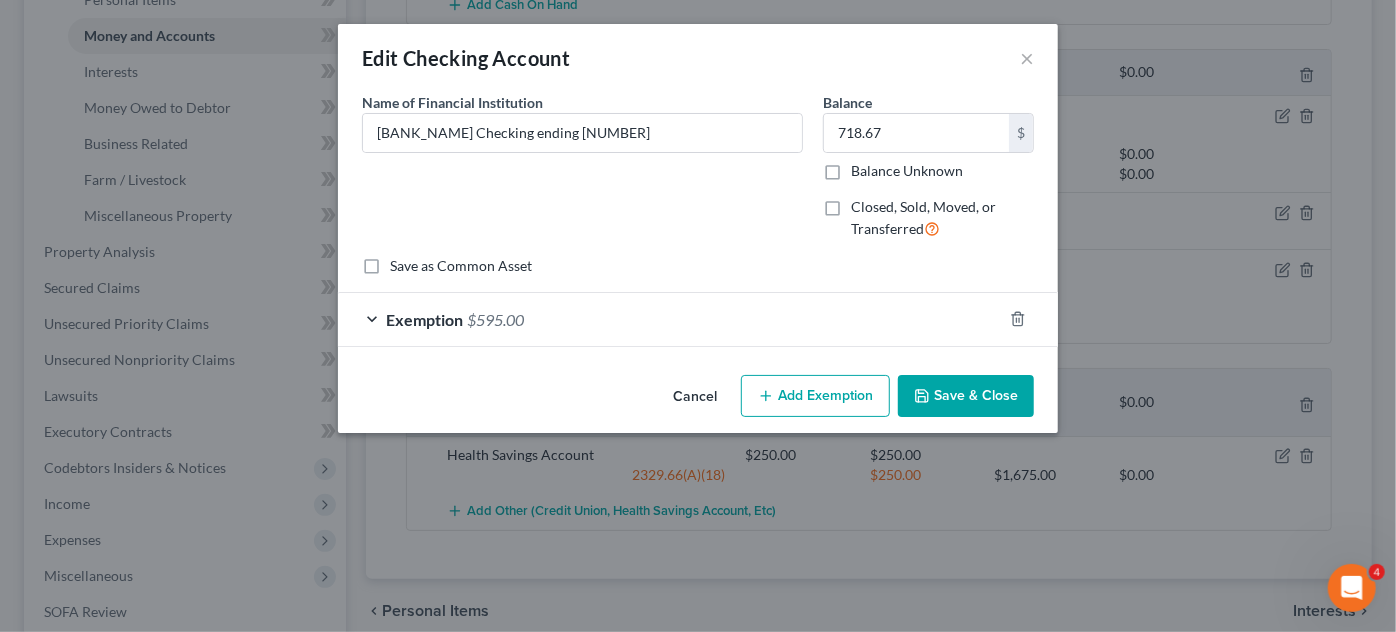 click on "Save & Close" at bounding box center (966, 396) 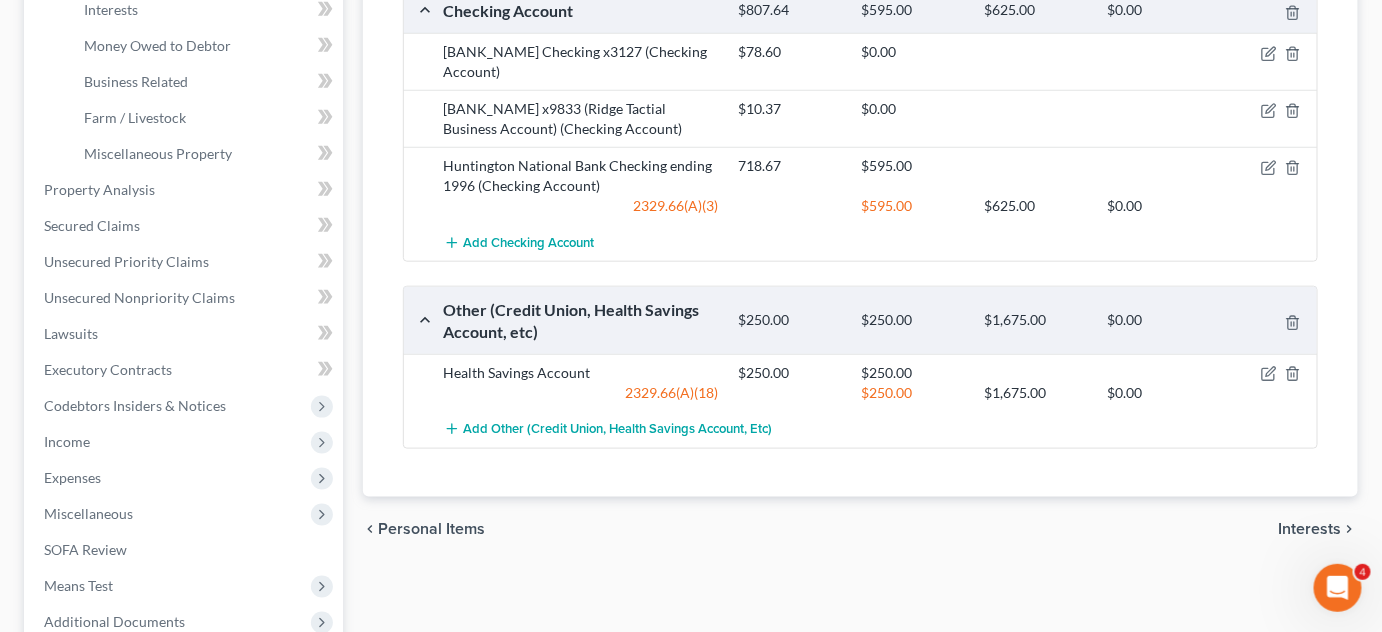 scroll, scrollTop: 472, scrollLeft: 0, axis: vertical 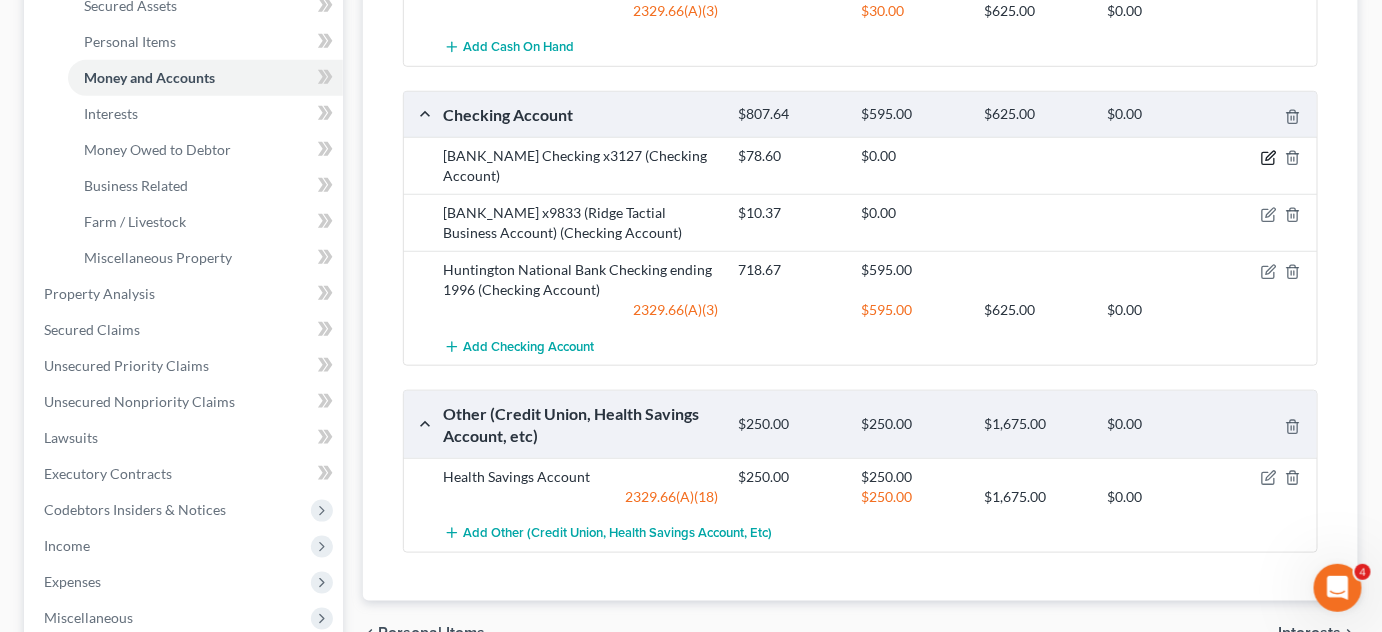 click 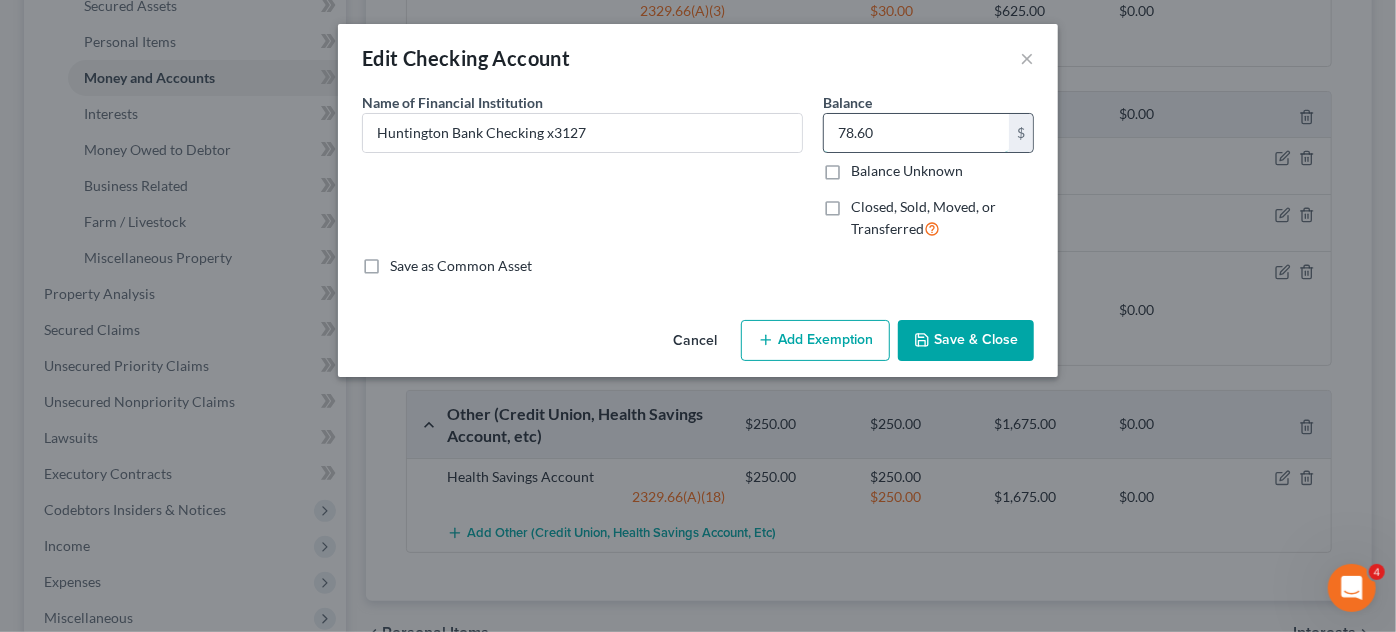 click on "78.60" at bounding box center [916, 133] 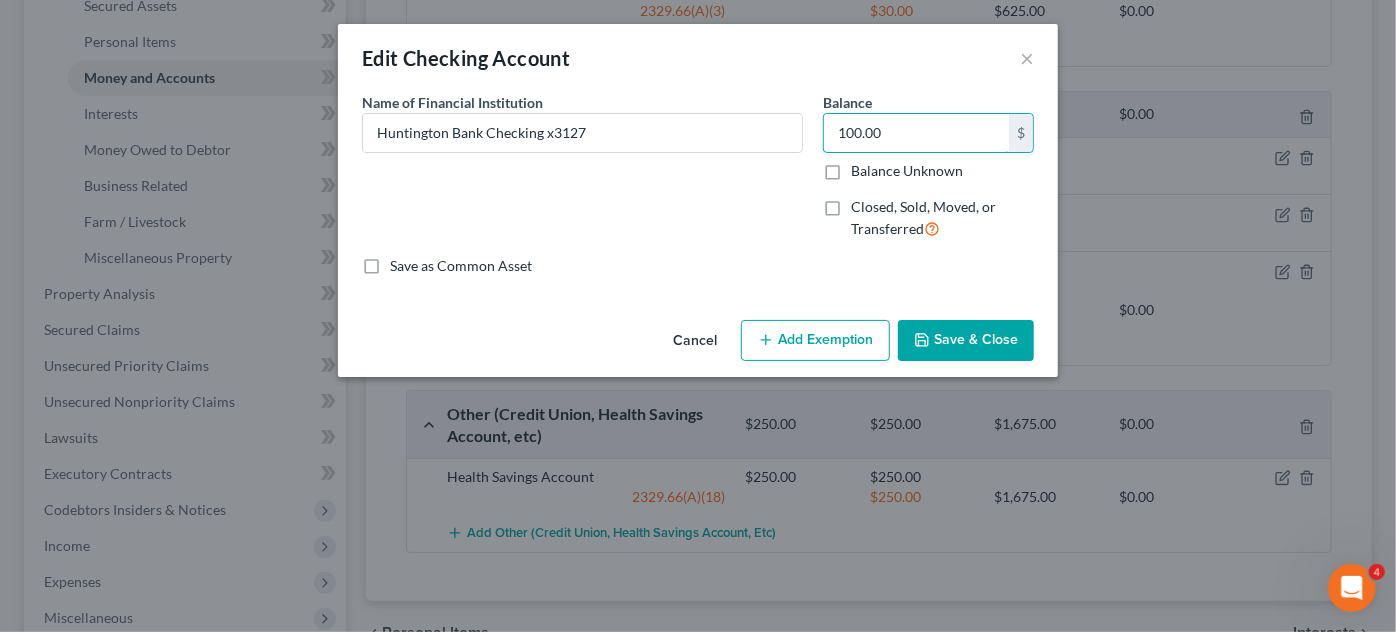 type on "100.00" 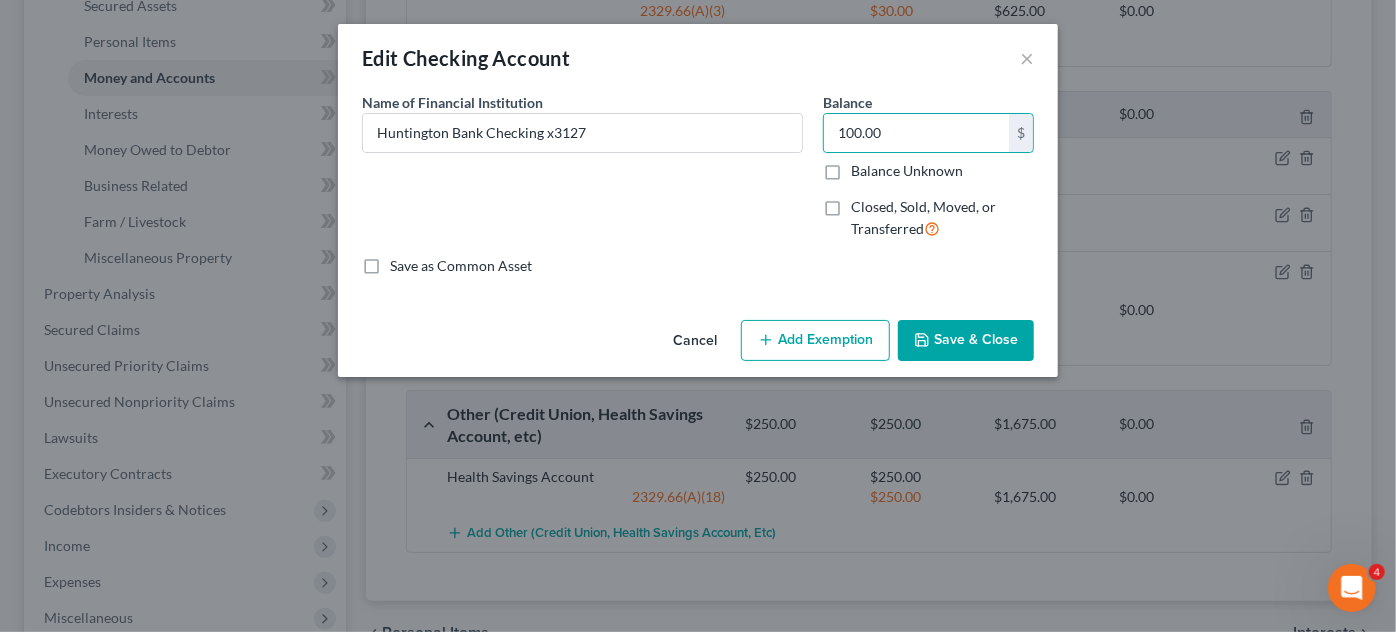 click on "Save & Close" at bounding box center [966, 341] 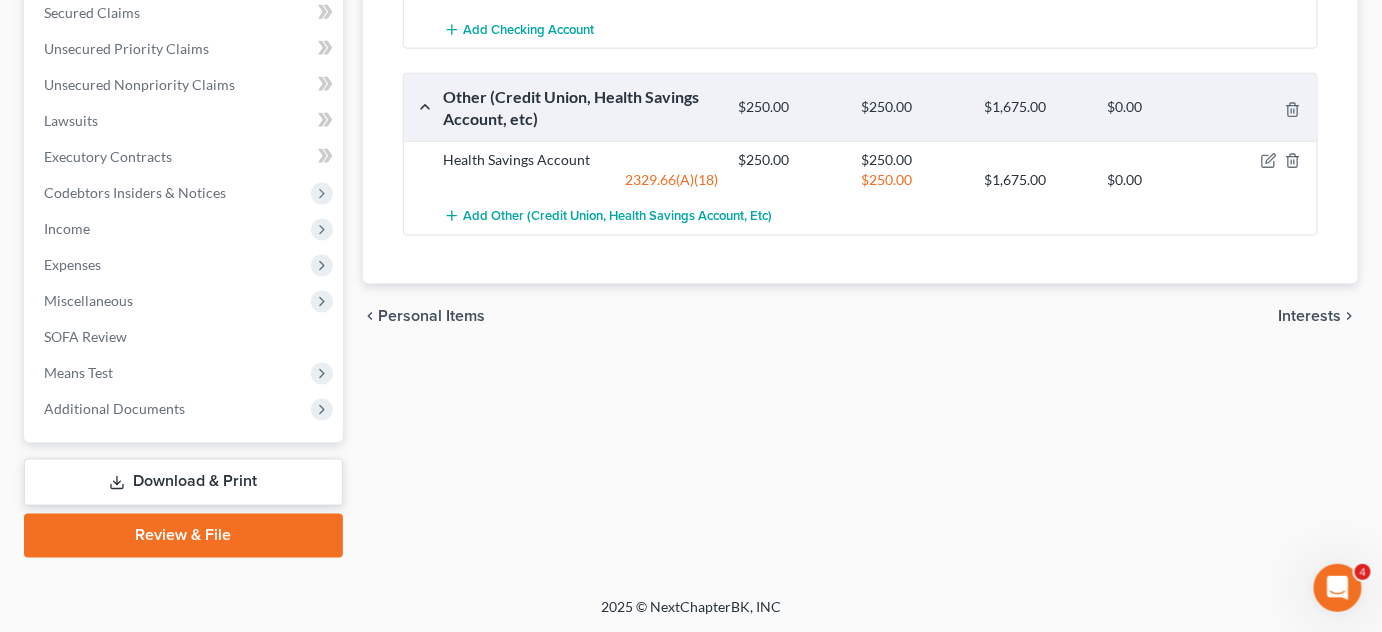 scroll, scrollTop: 761, scrollLeft: 0, axis: vertical 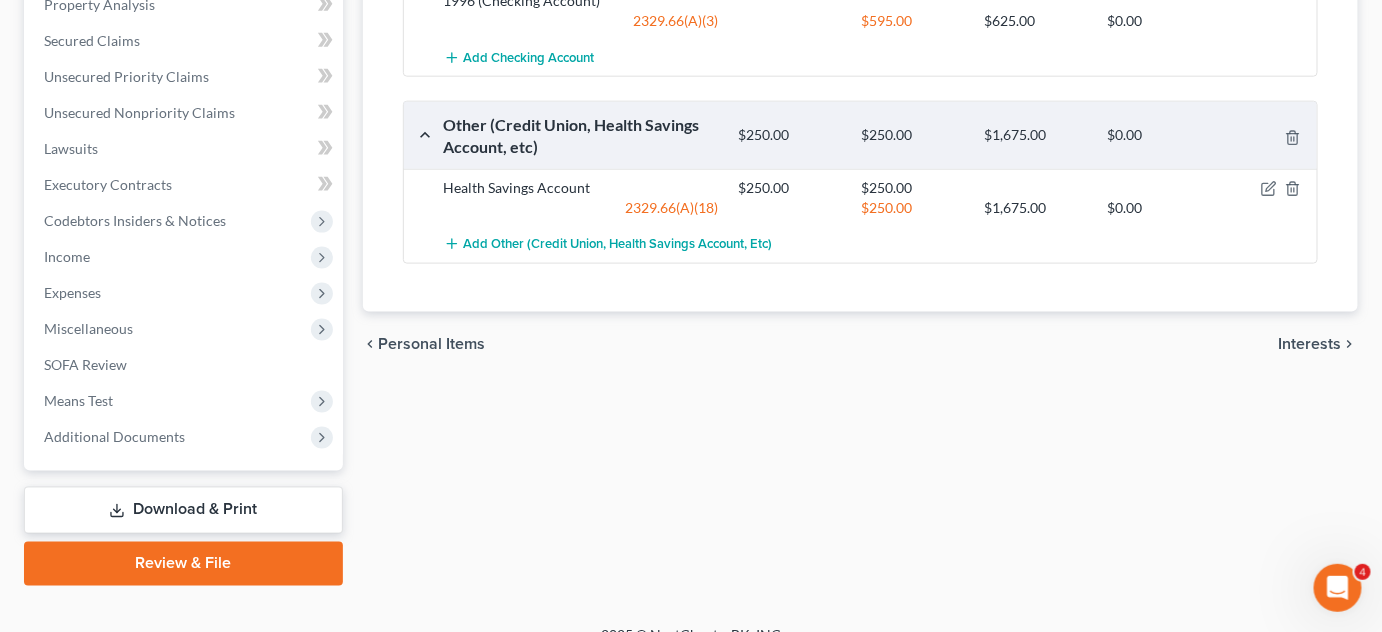 drag, startPoint x: 1362, startPoint y: 452, endPoint x: 1357, endPoint y: 360, distance: 92.13577 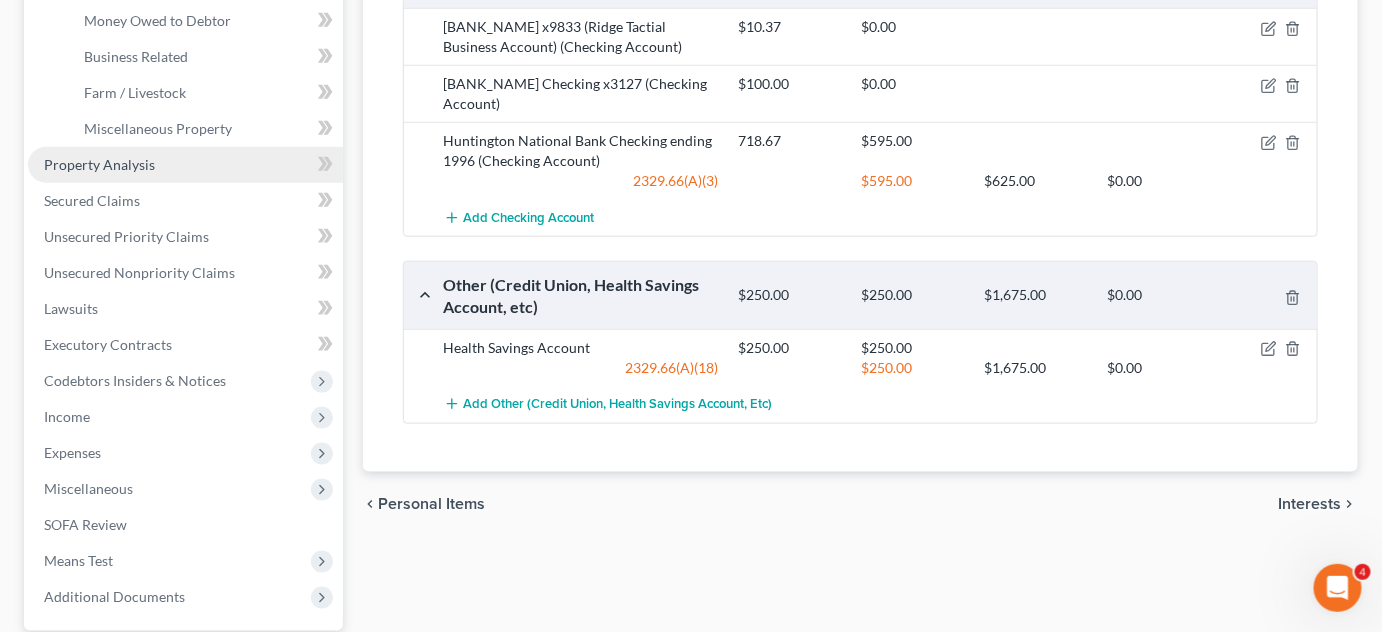 click on "Property Analysis" at bounding box center [185, 165] 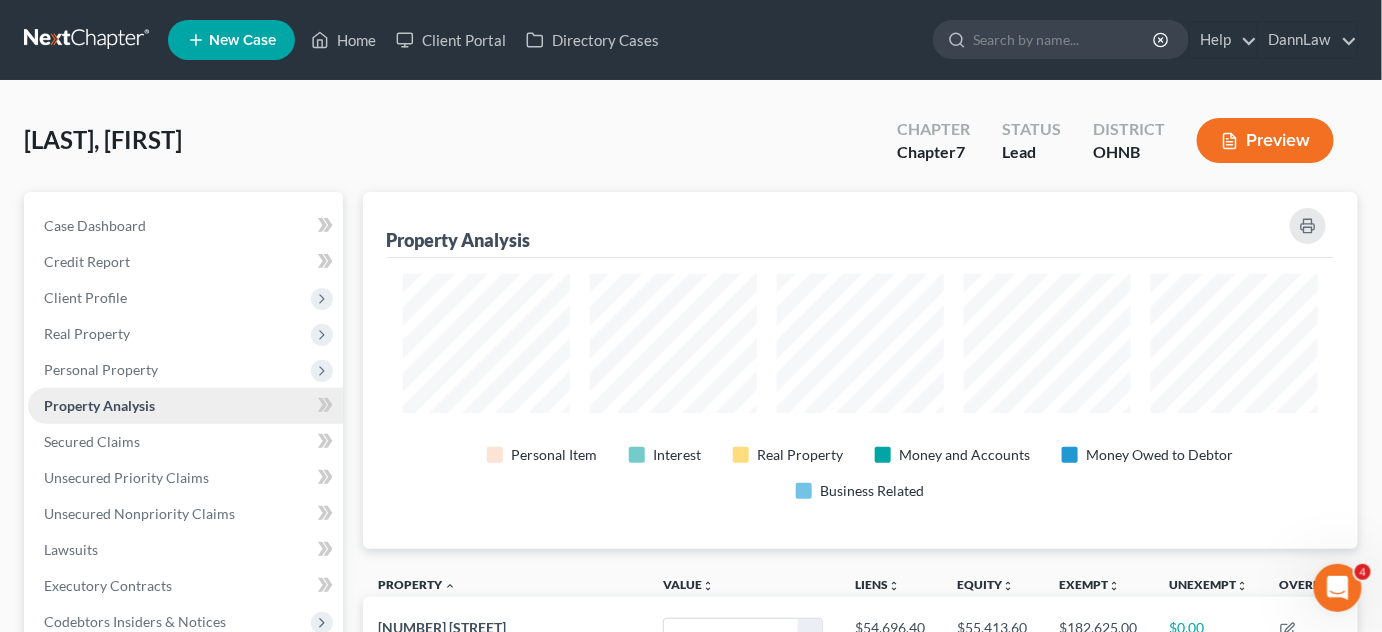 scroll, scrollTop: 0, scrollLeft: 0, axis: both 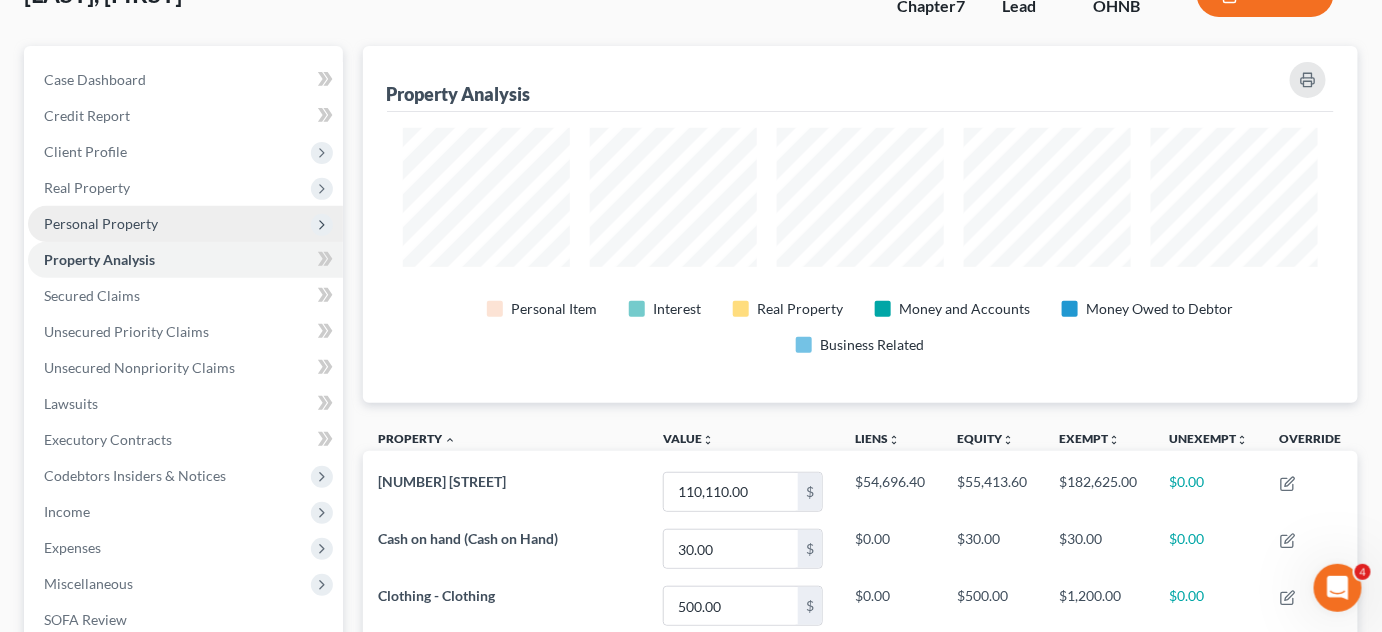 click on "Personal Property" at bounding box center [101, 223] 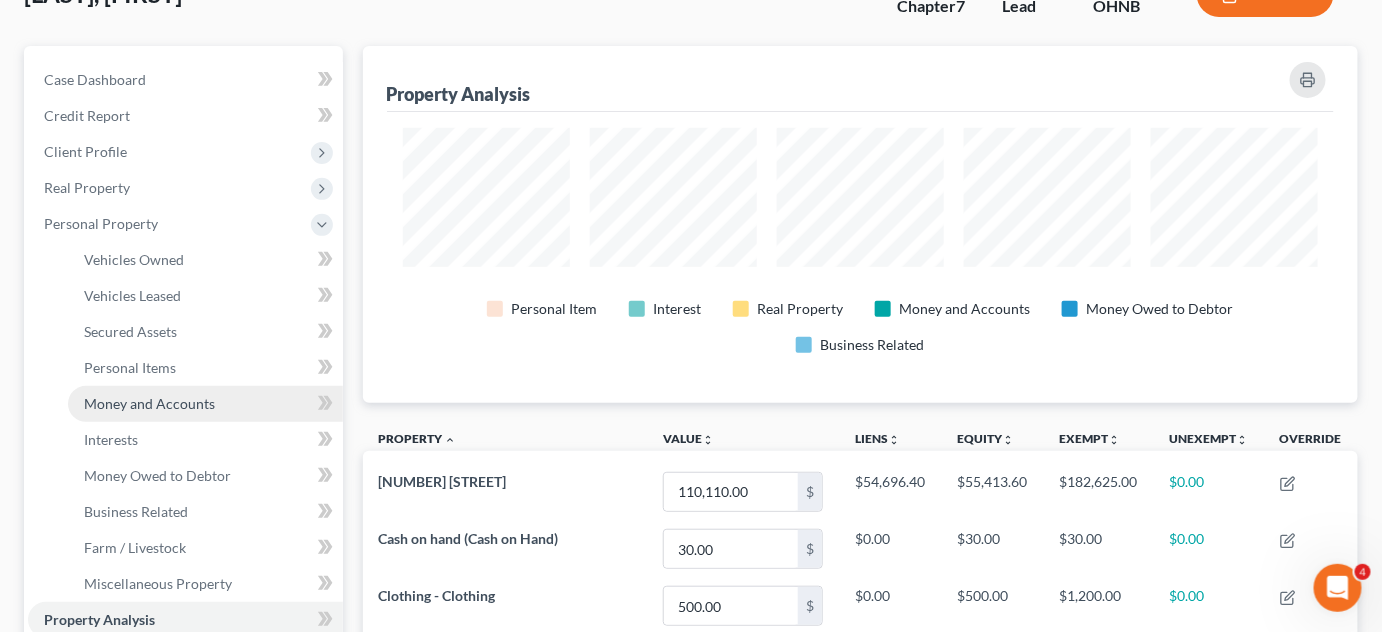 click on "Money and Accounts" at bounding box center (149, 403) 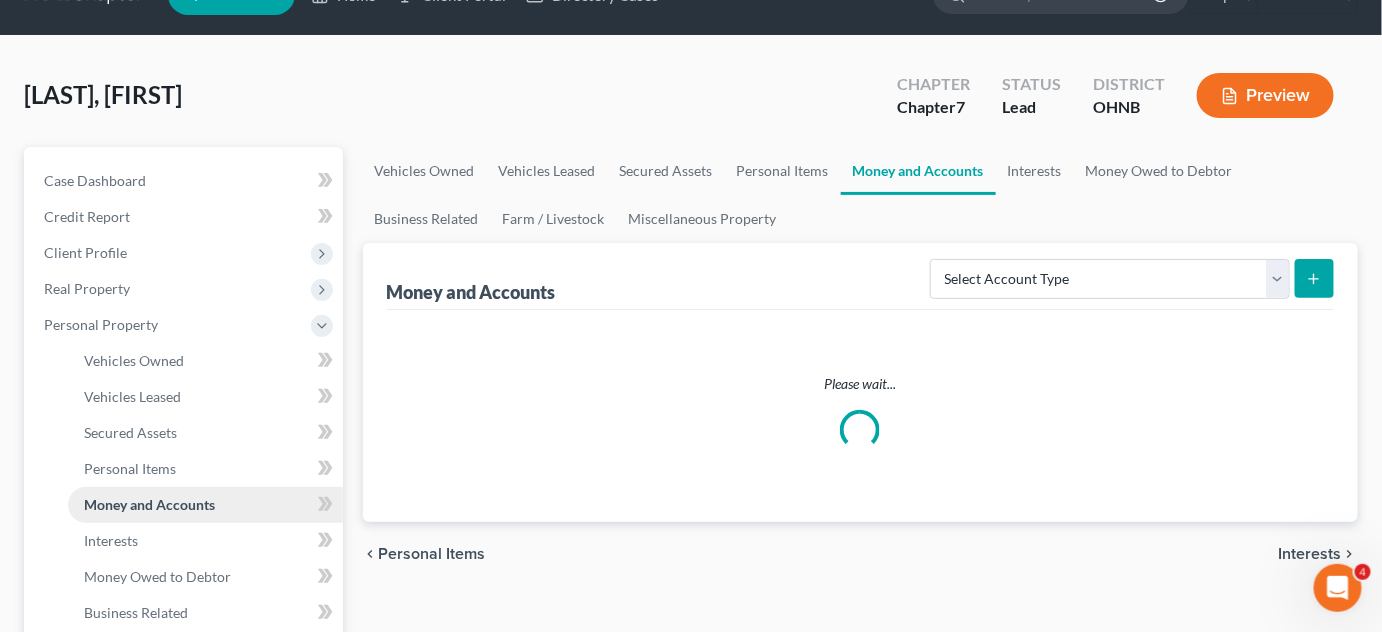 scroll, scrollTop: 0, scrollLeft: 0, axis: both 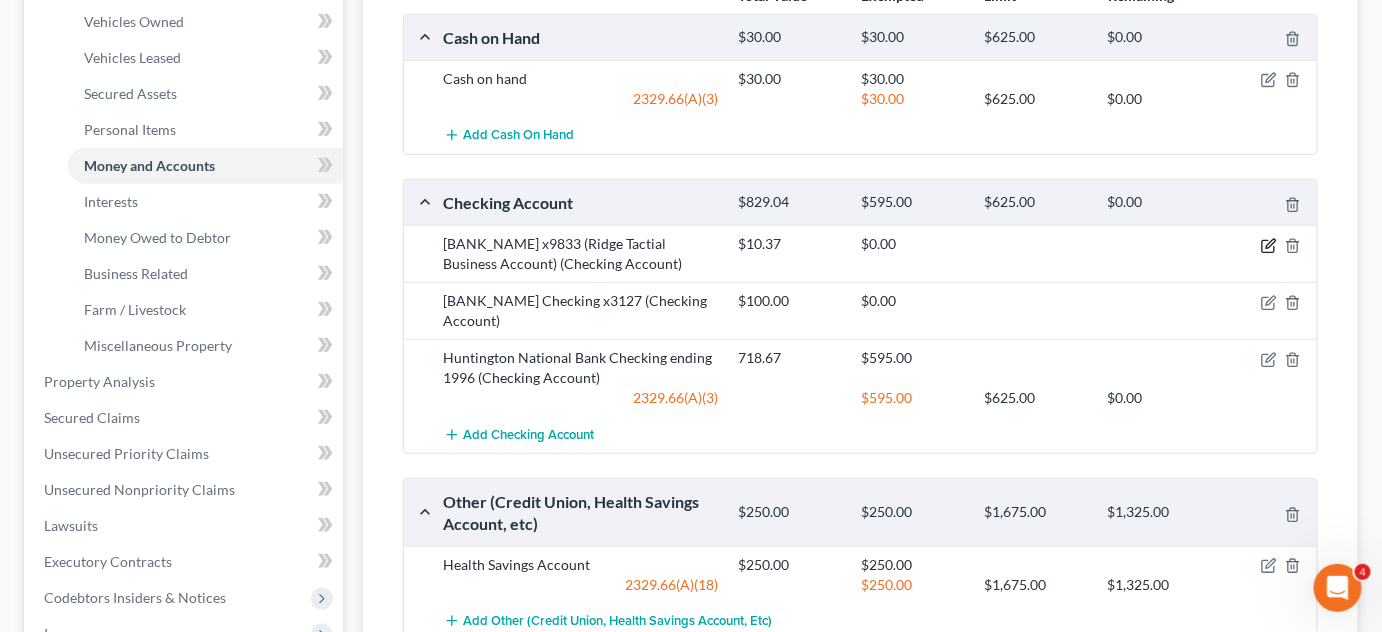 click 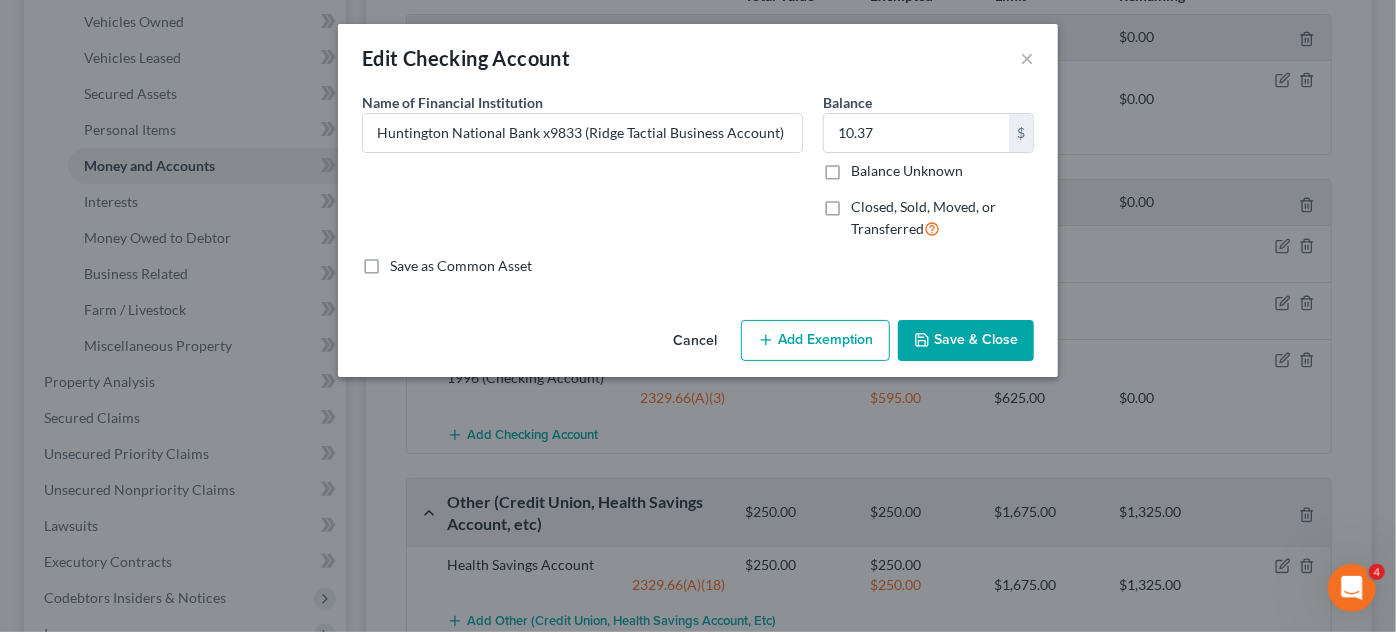 click on "Add Exemption" at bounding box center (815, 341) 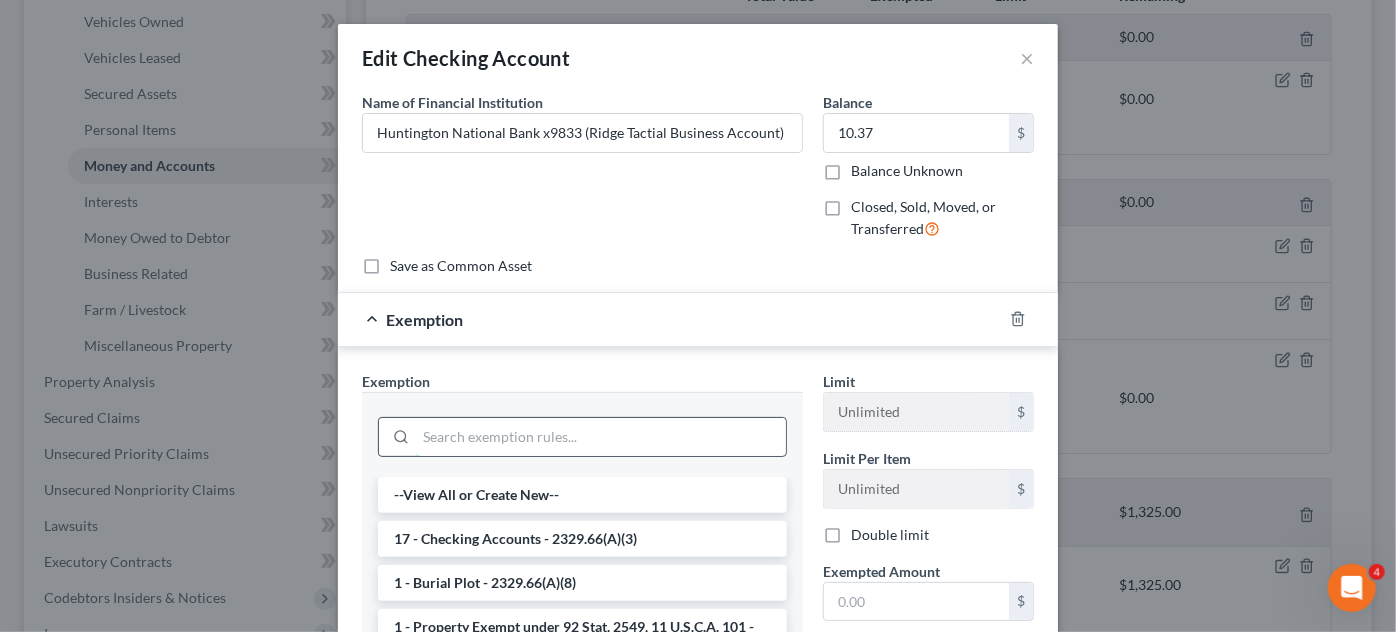 click at bounding box center [601, 437] 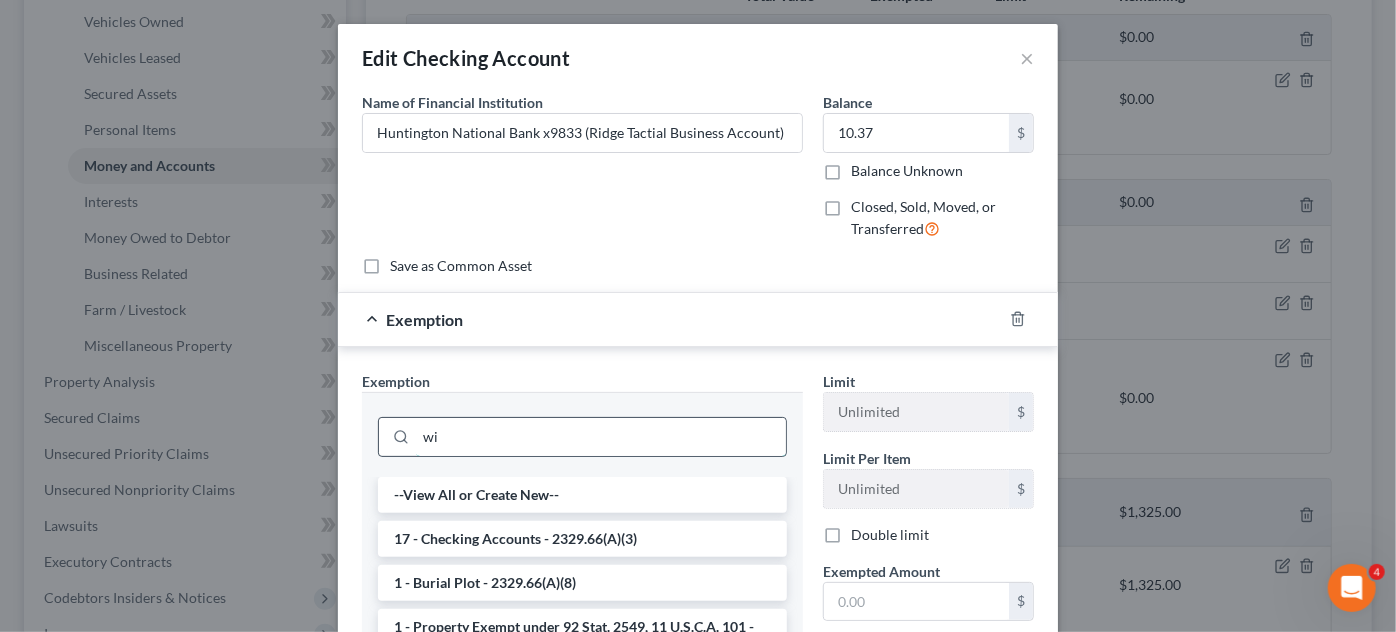 click on "wi" at bounding box center (601, 437) 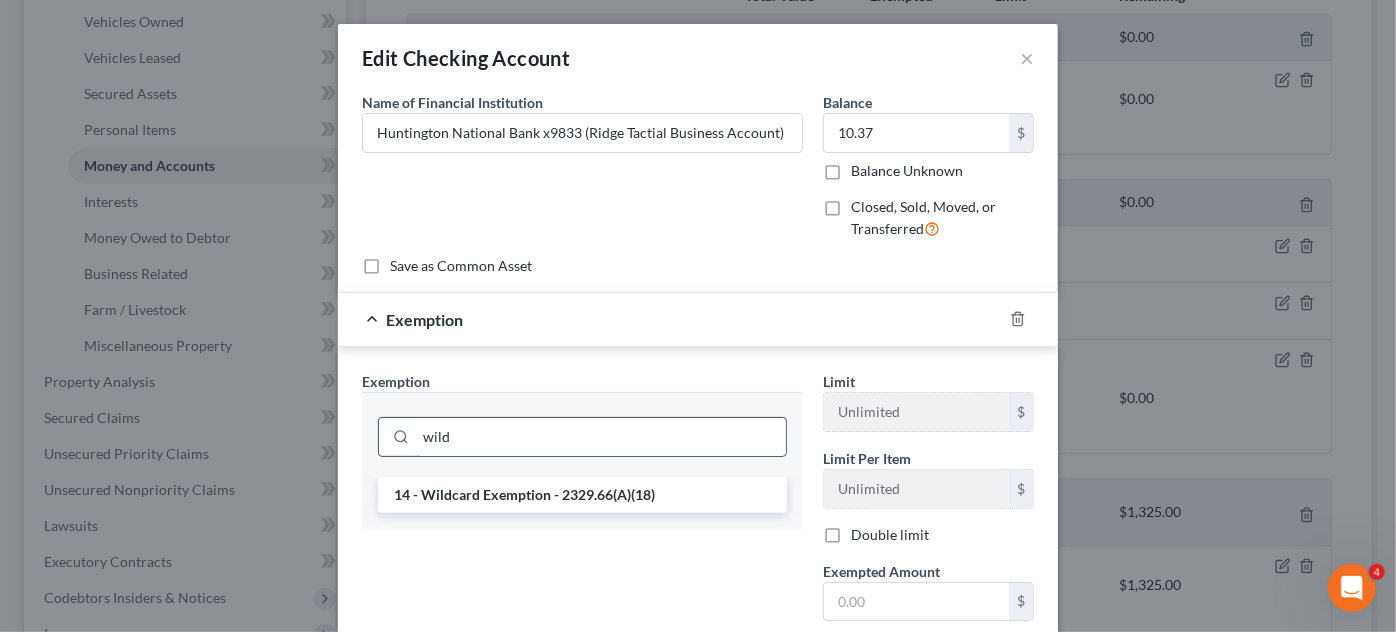 type on "wild" 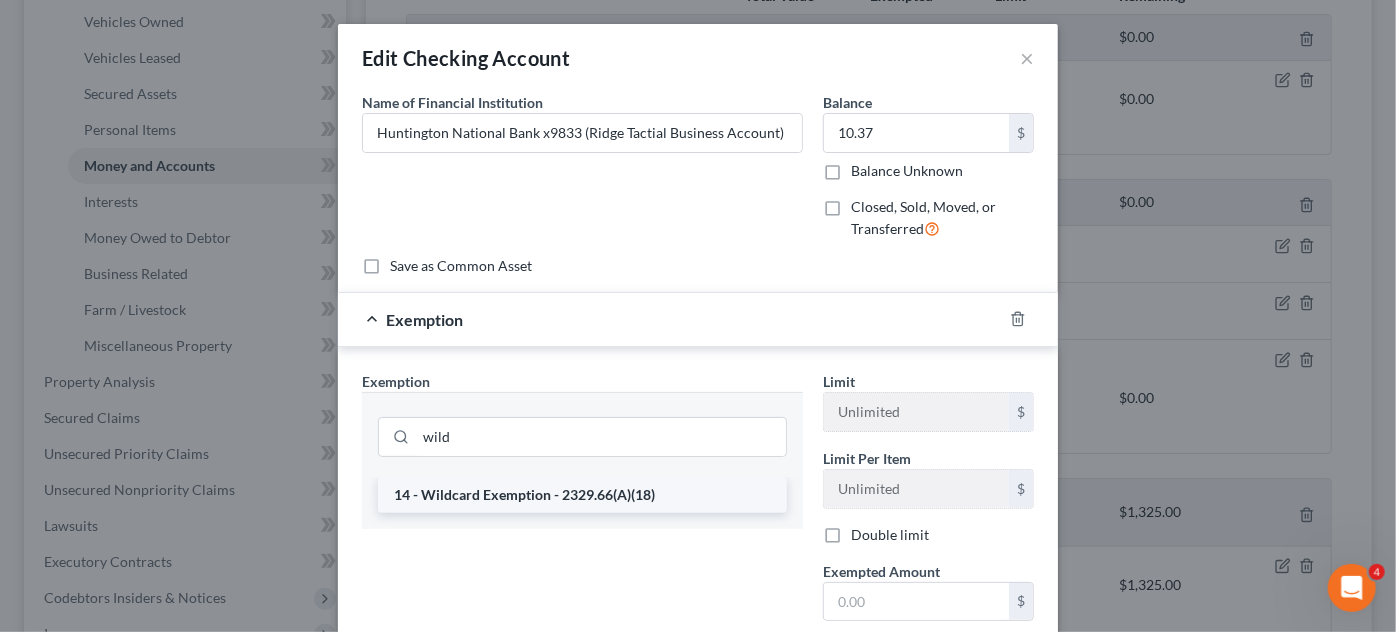 click on "14 - Wildcard Exemption  - 2329.66(A)(18)" at bounding box center [582, 495] 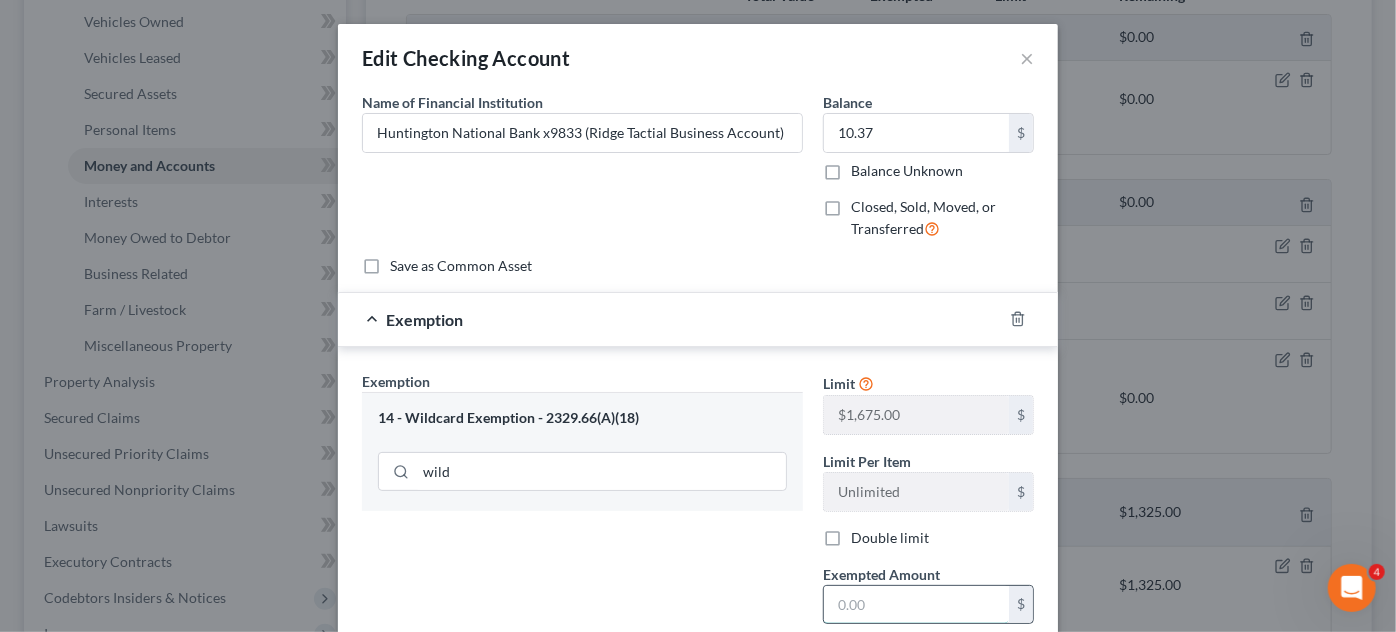 click at bounding box center [916, 605] 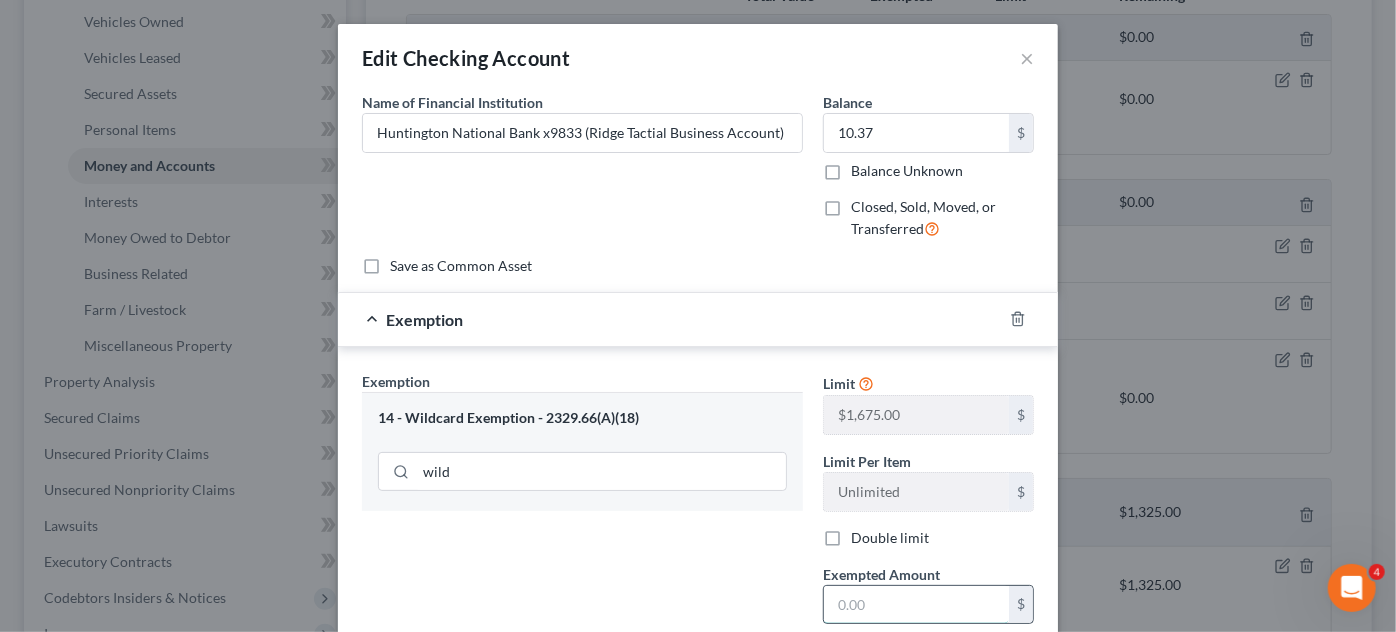 click at bounding box center [916, 605] 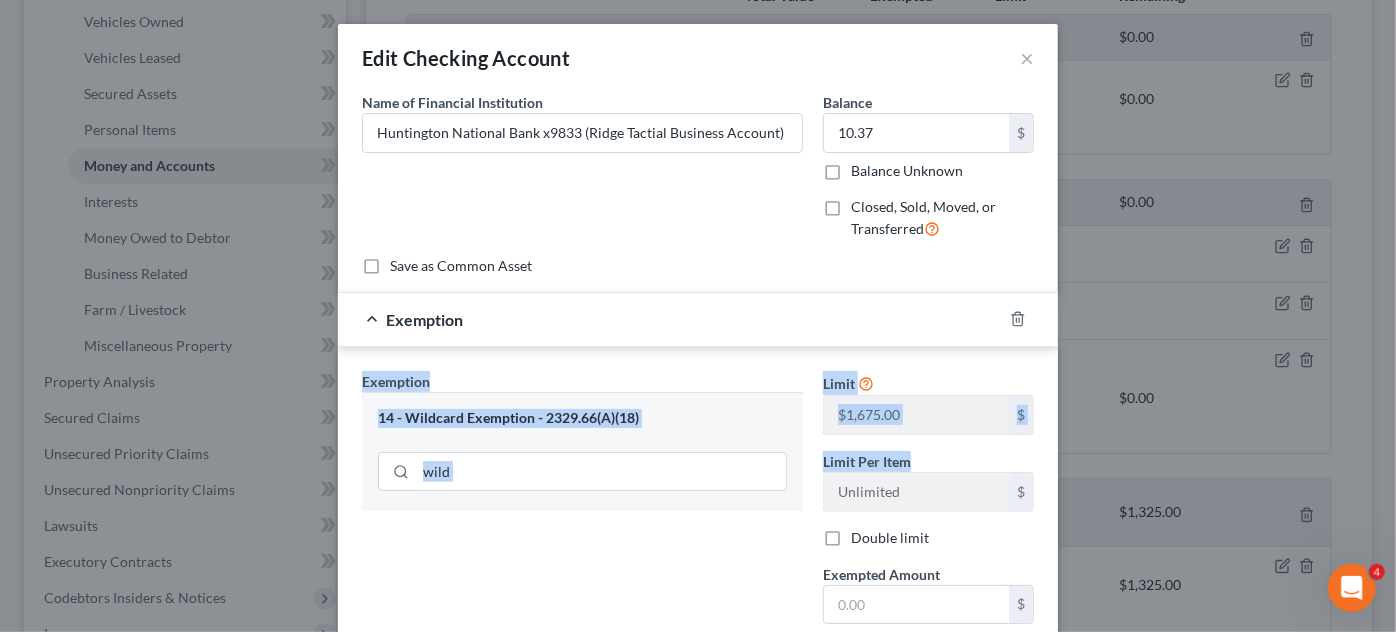 drag, startPoint x: 1380, startPoint y: 319, endPoint x: 1381, endPoint y: 447, distance: 128.0039 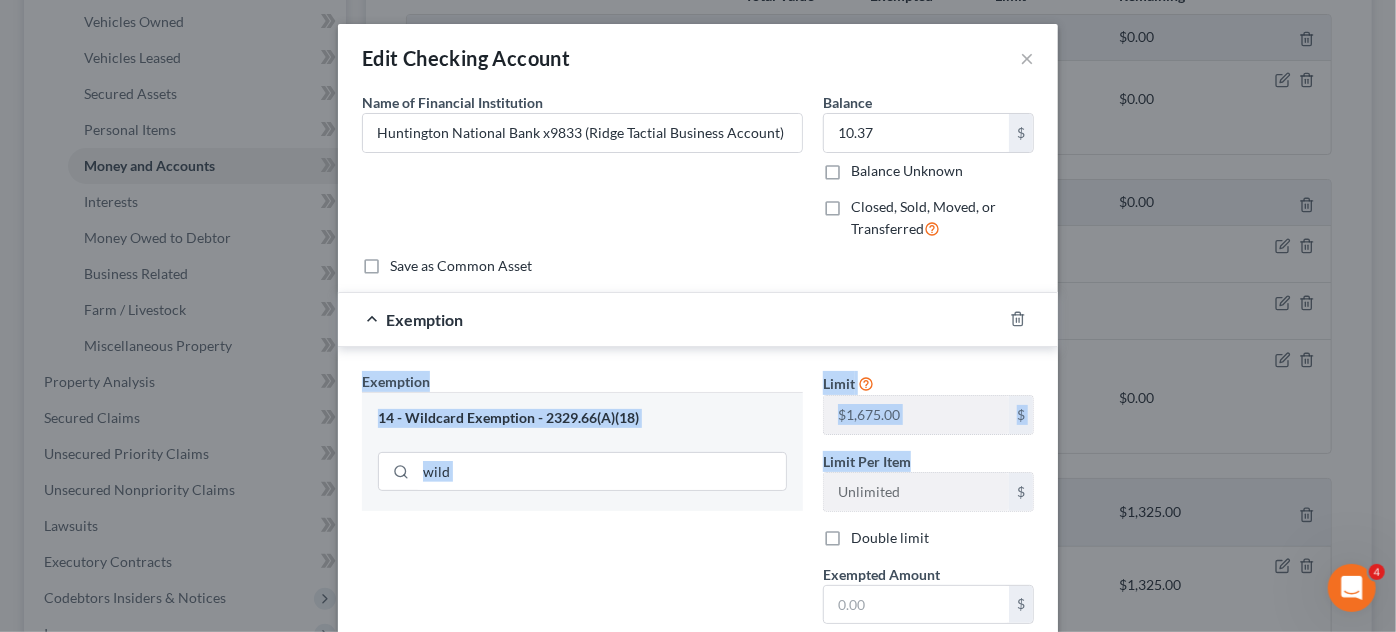 click on "Edit Checking Account  × An exemption set must first be selected from the Filing Information section. Common Asset Select
Name of Financial Institution
*
[BANK_NAME] x9833 (Ridge Tactial Business Account) Balance
10.37 $
Balance Unknown
Balance Undetermined
10.37 $
Balance Unknown
Closed, Sold, Moved, or Transferred  Save as Common Asset
Exemption
Exemption Set must be selected for CA.
Exemption
*
14 - Wildcard Exemption  - 2329.66(A)(18)         wild Limit     $1,675.00 $ Limit Per Item Unlimited $ Double limit
Exempted Amount
*
$ Remaining Balance $1,325.00 $
Cancel Add Exemption Save & Close" at bounding box center (698, 316) 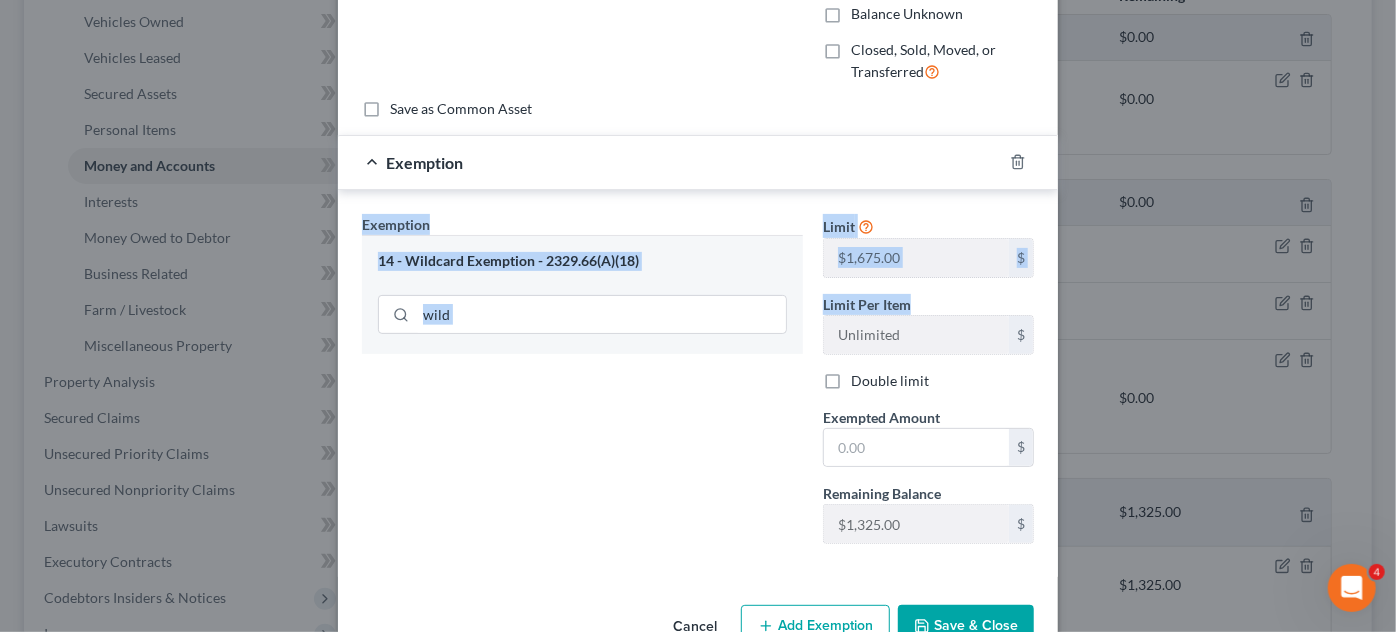 scroll, scrollTop: 157, scrollLeft: 0, axis: vertical 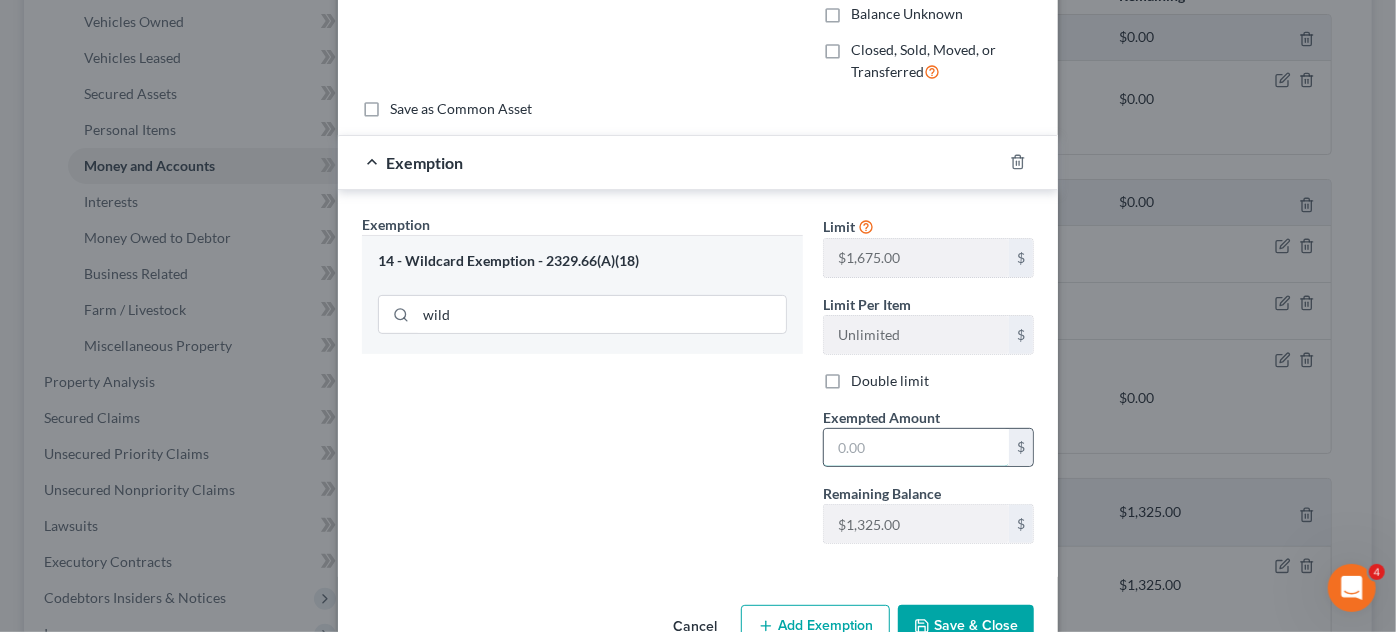 click at bounding box center (916, 448) 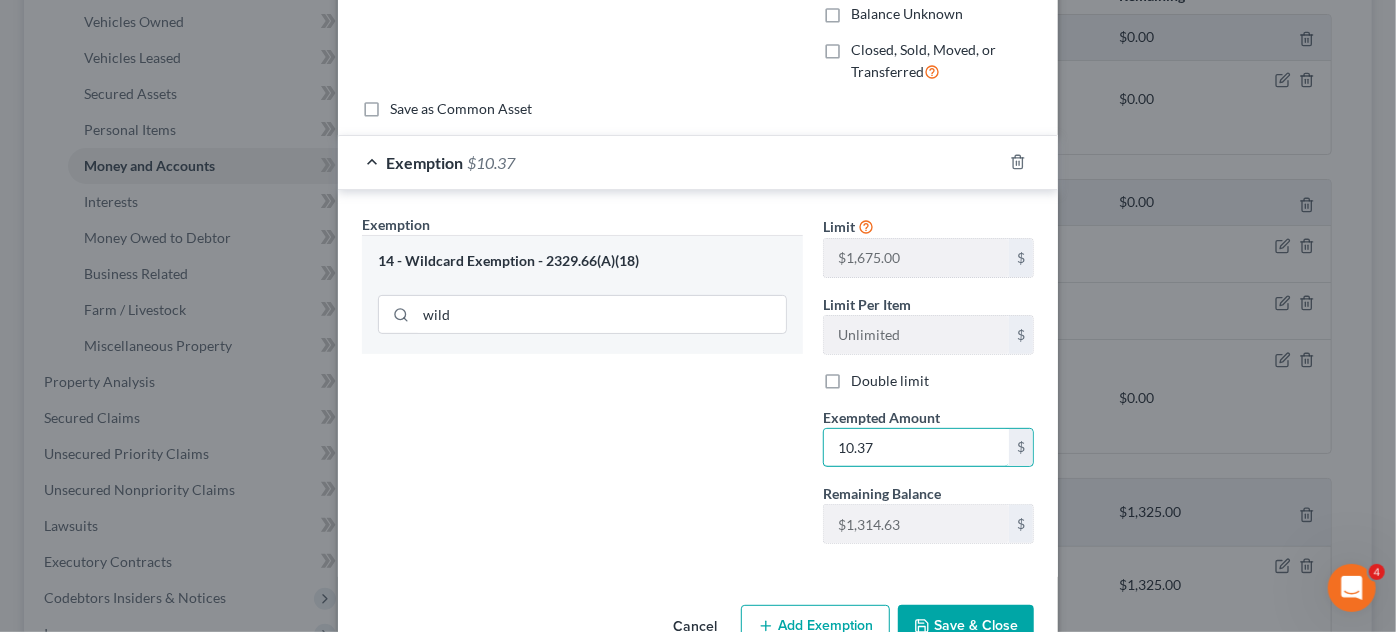 type on "10.37" 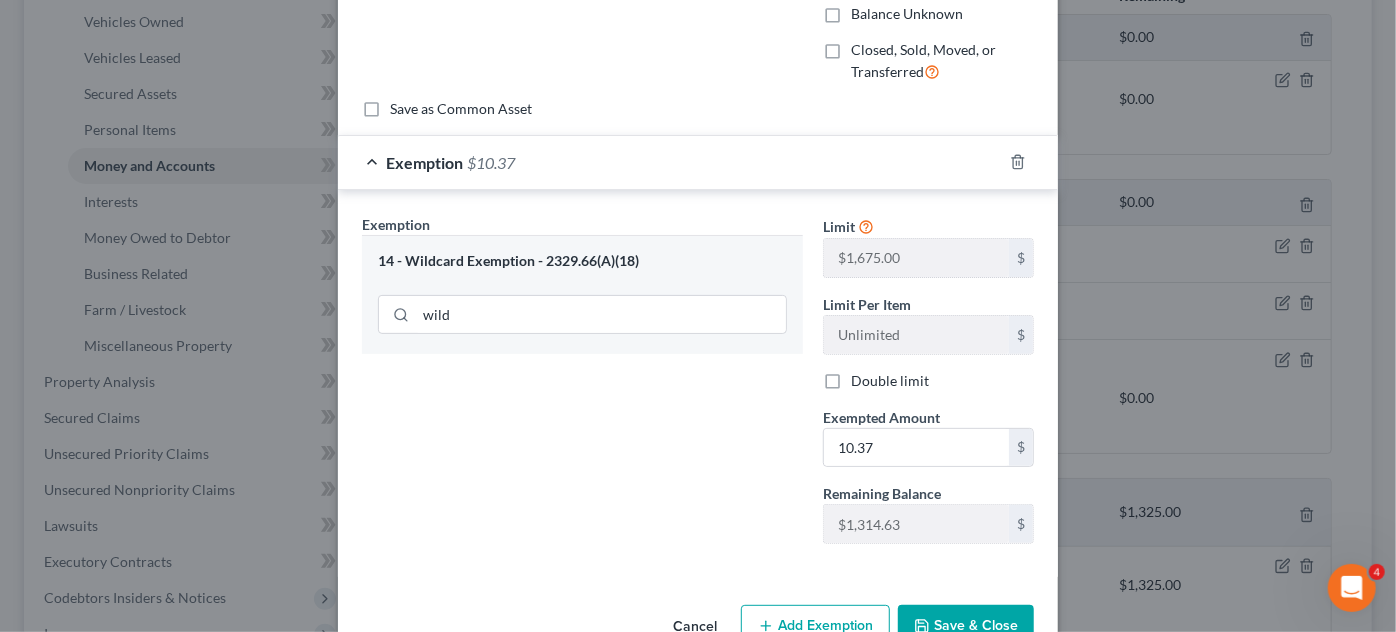 click on "Save & Close" at bounding box center [966, 626] 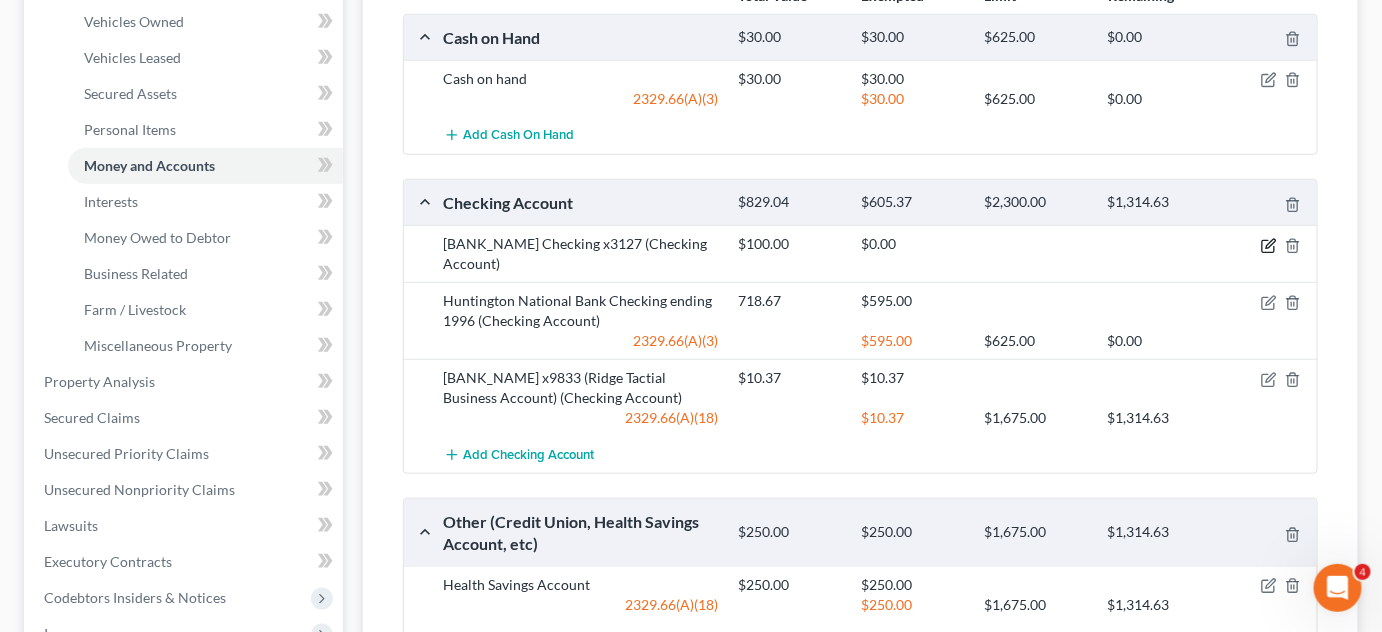 click 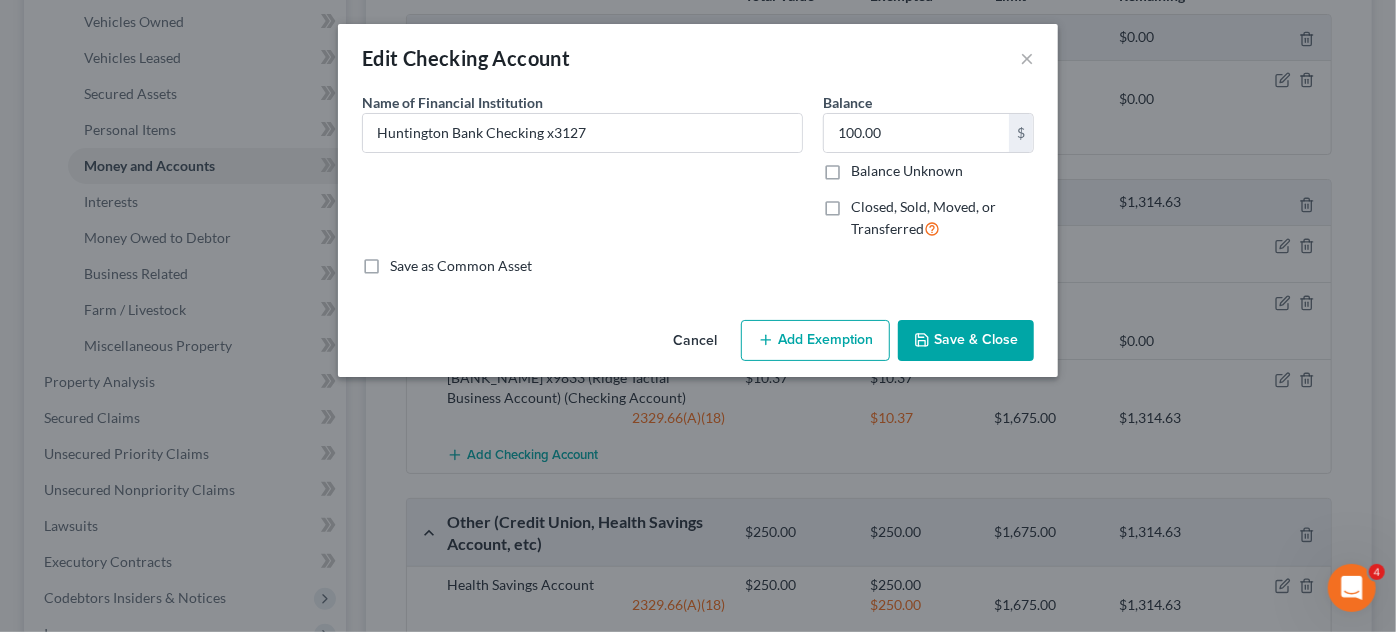 click on "Add Exemption" at bounding box center [815, 341] 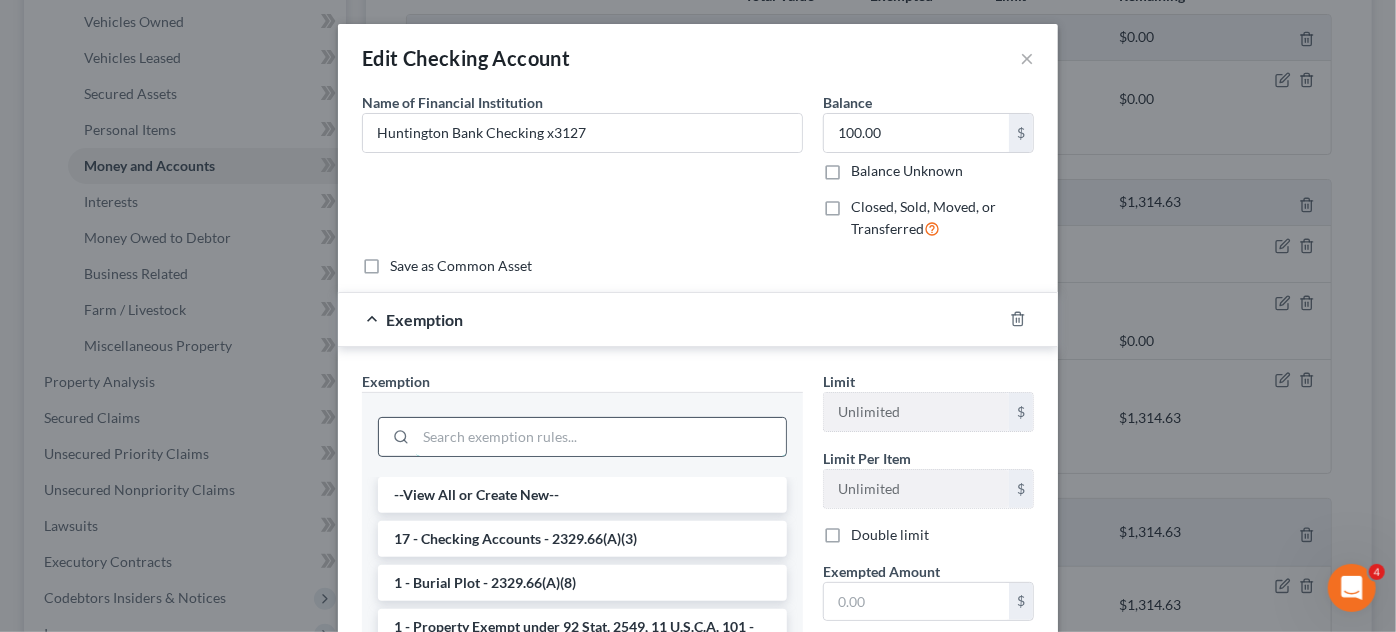 click at bounding box center [601, 437] 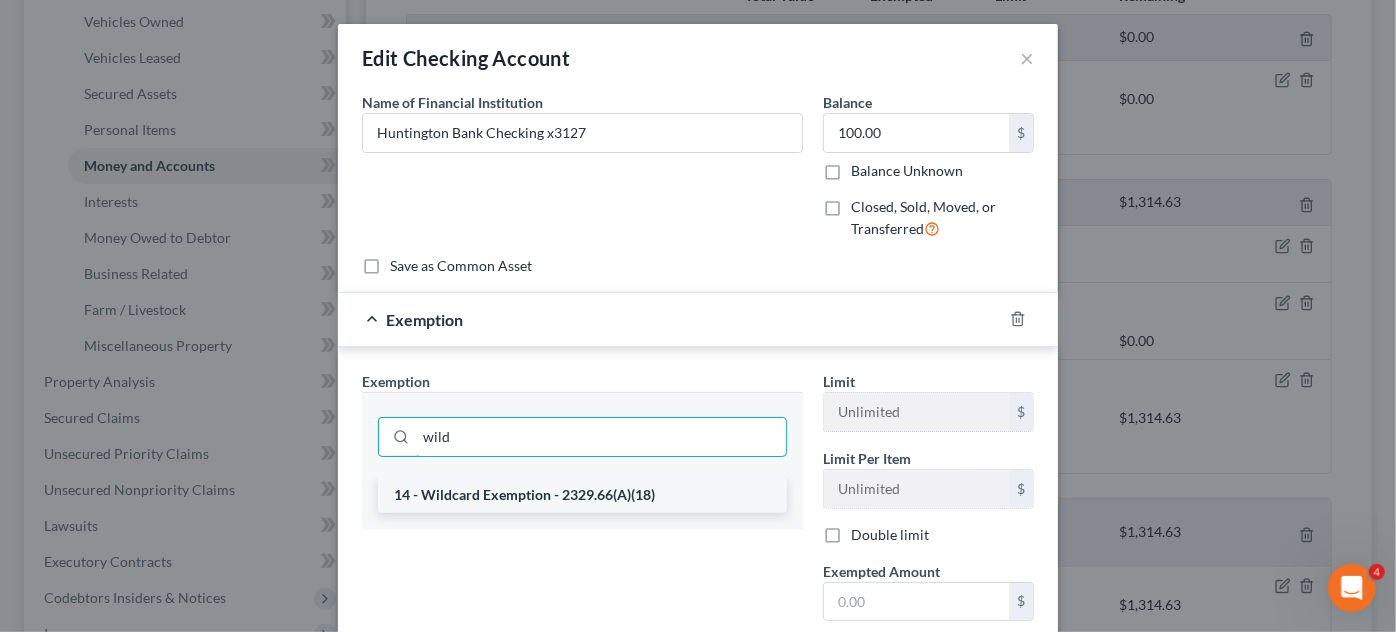 type on "wild" 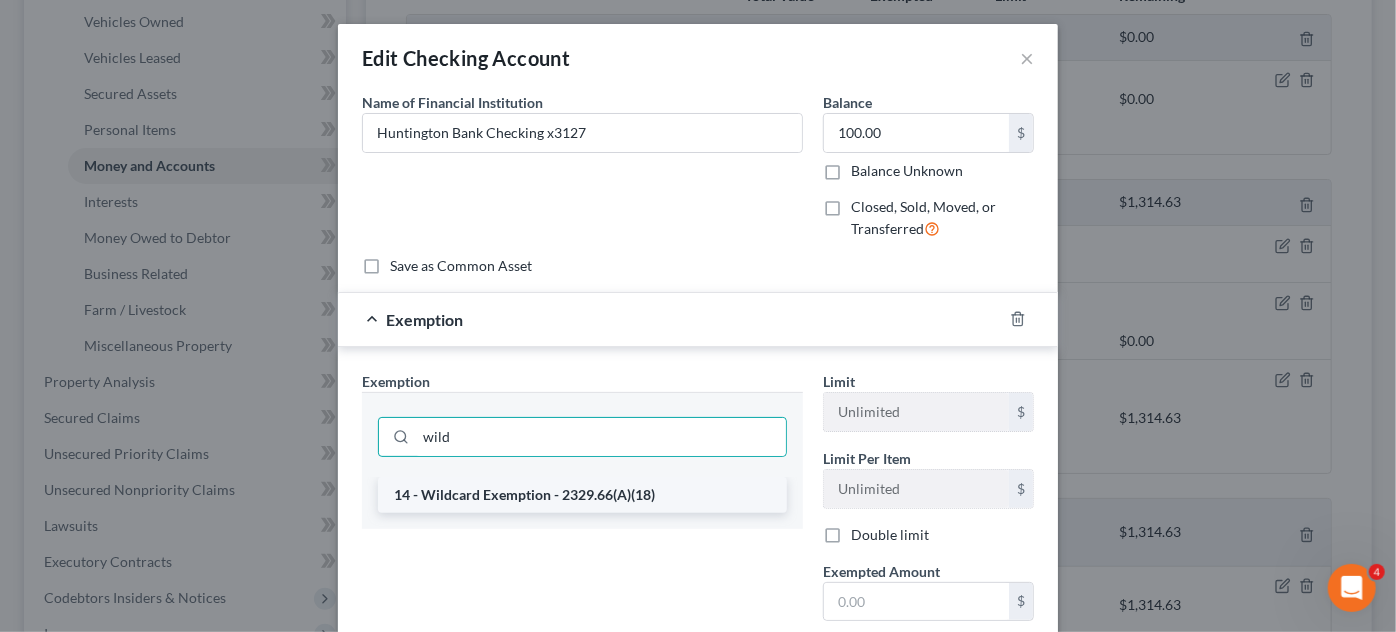 click on "14 - Wildcard Exemption  - 2329.66(A)(18)" at bounding box center [582, 495] 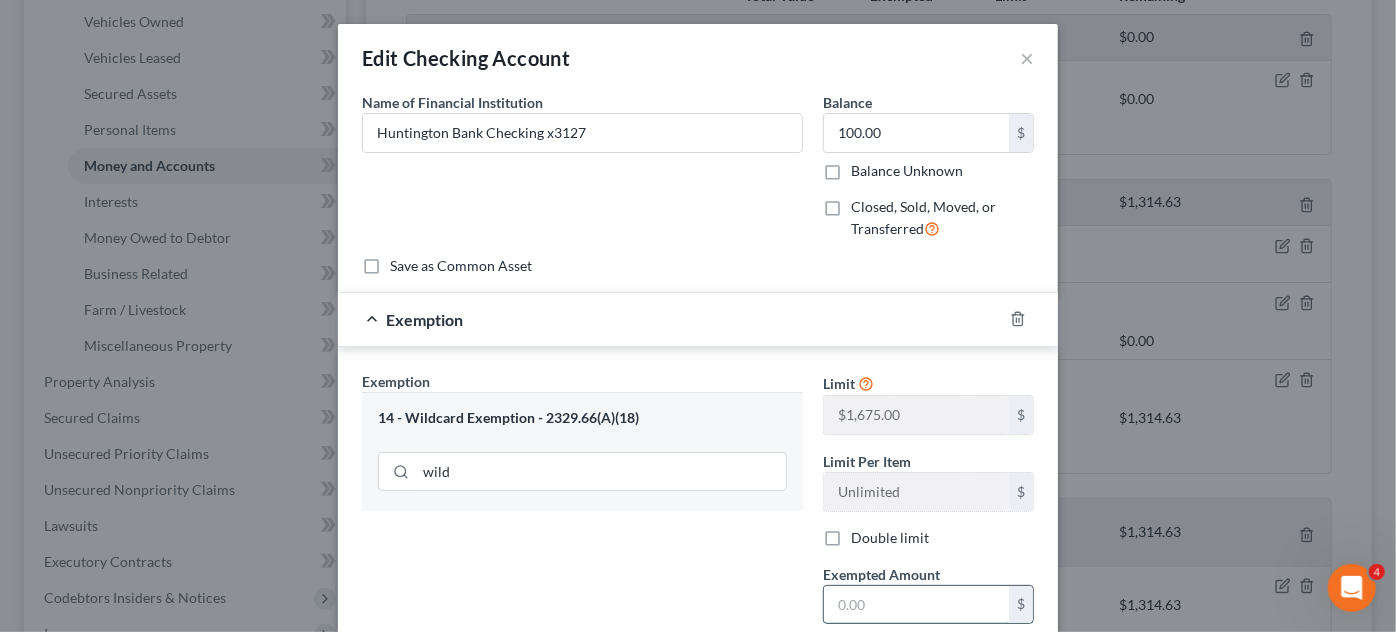 click at bounding box center [916, 605] 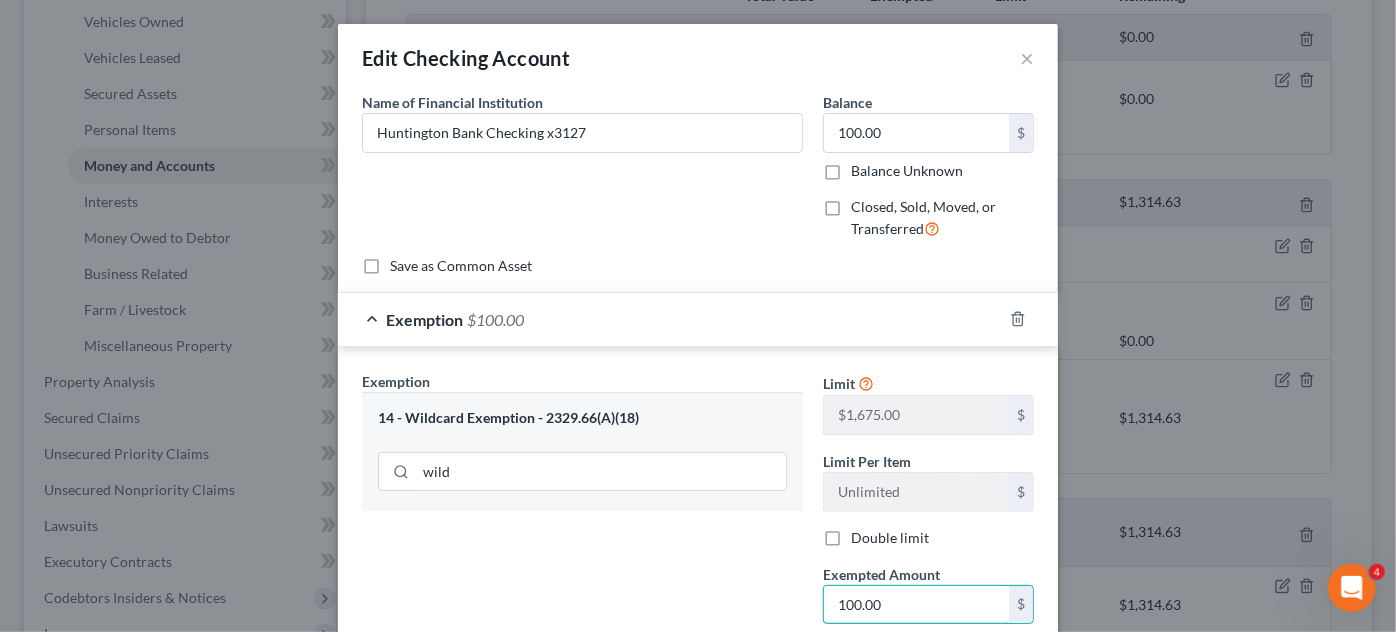 type on "100.00" 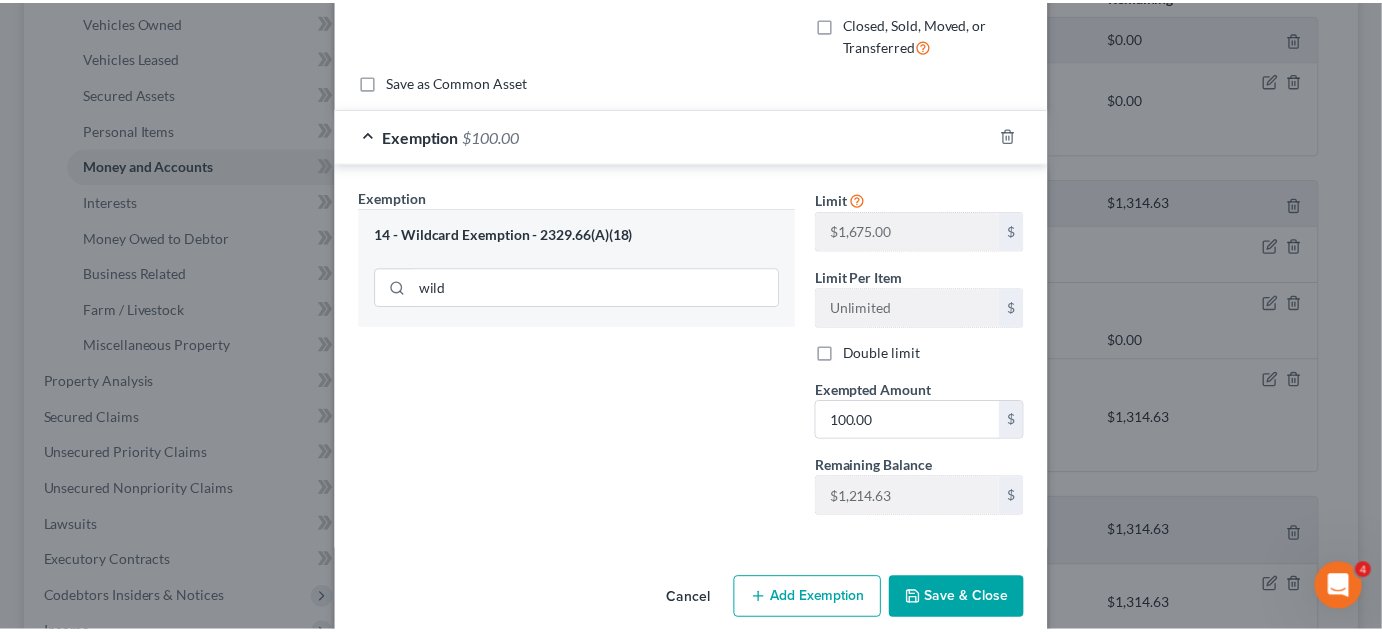 scroll, scrollTop: 208, scrollLeft: 0, axis: vertical 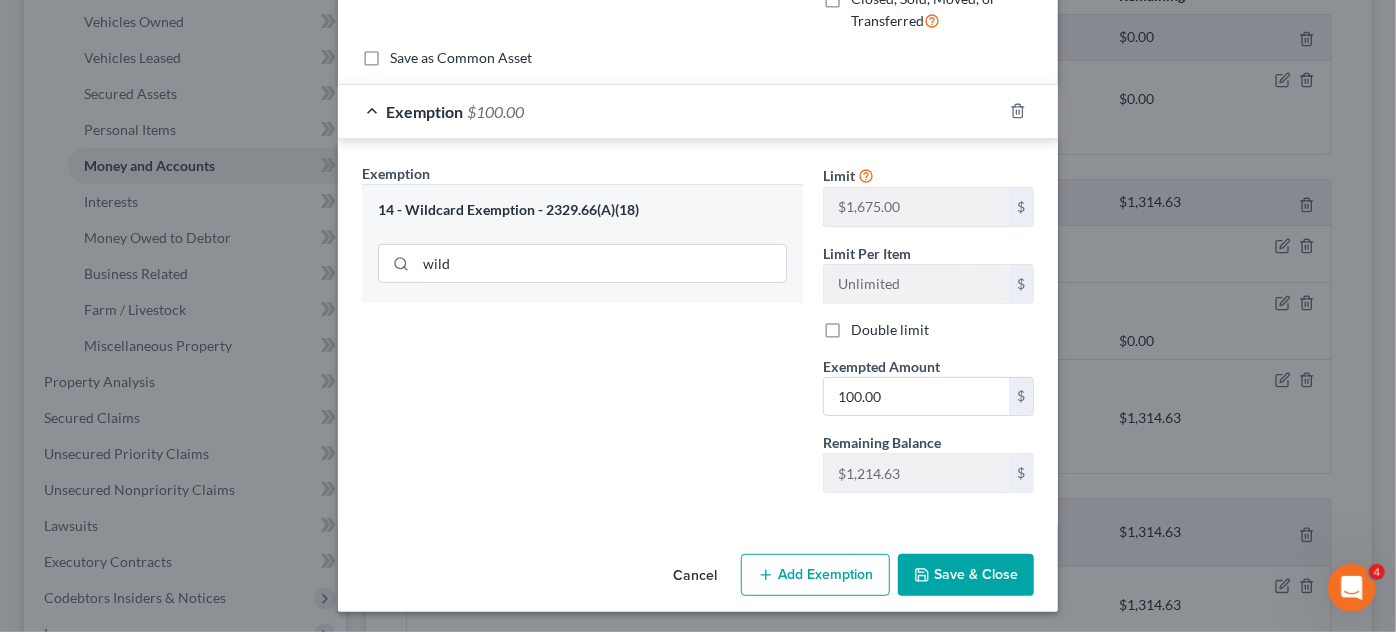 click on "Save & Close" at bounding box center (966, 575) 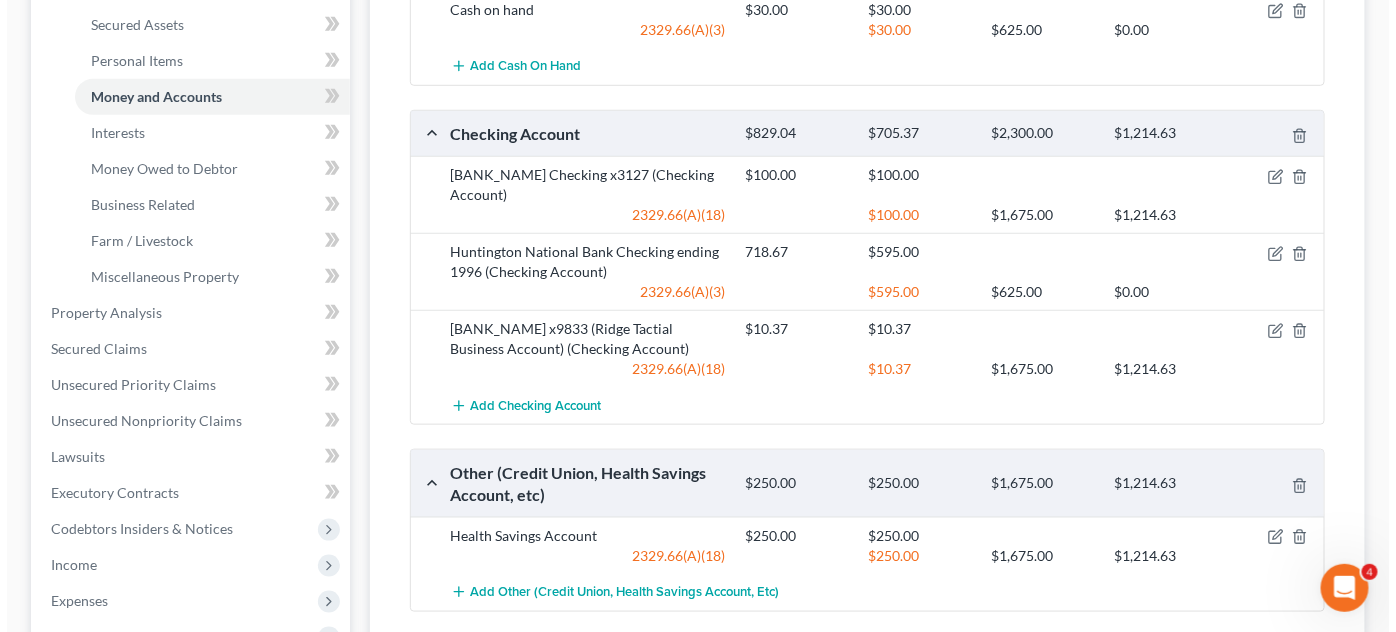 scroll, scrollTop: 451, scrollLeft: 0, axis: vertical 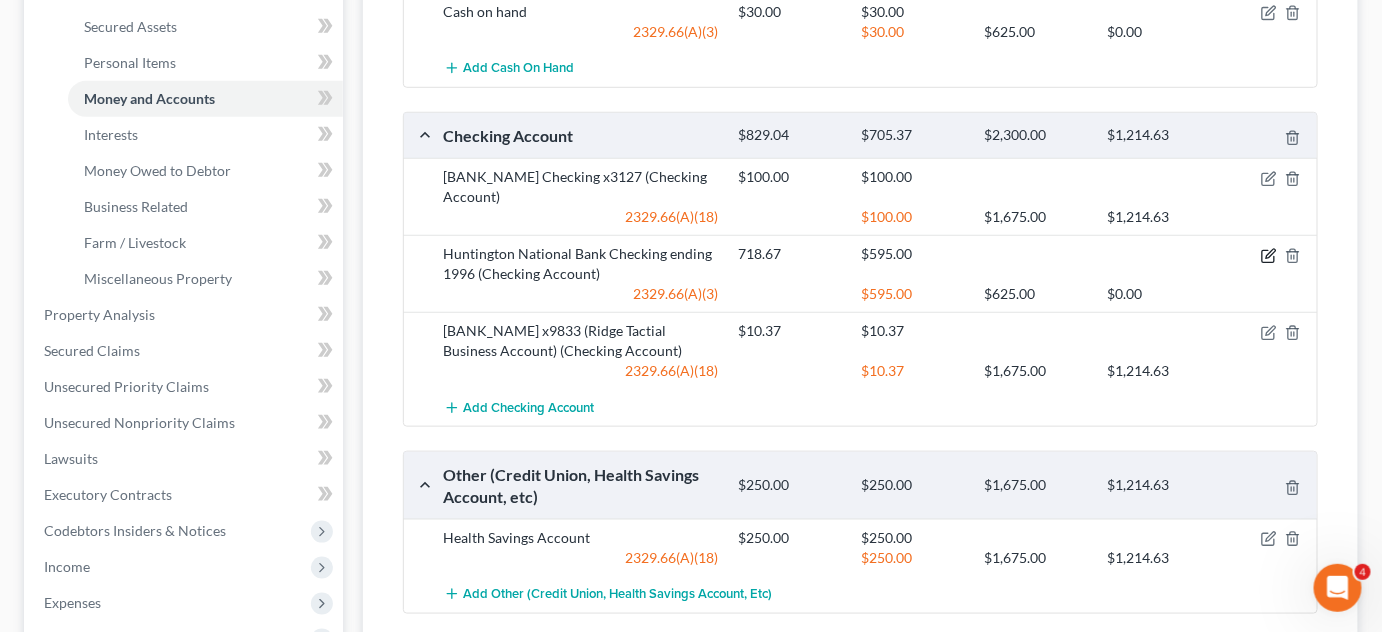 click 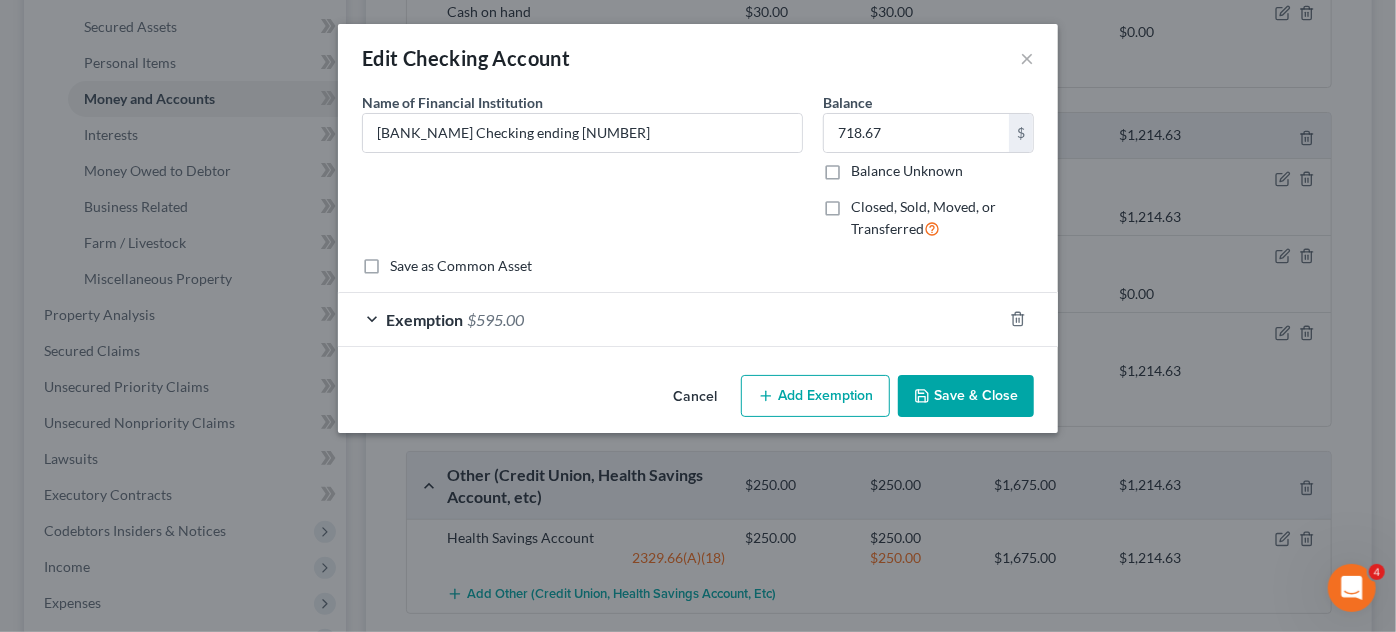 click on "Add Exemption" at bounding box center [815, 396] 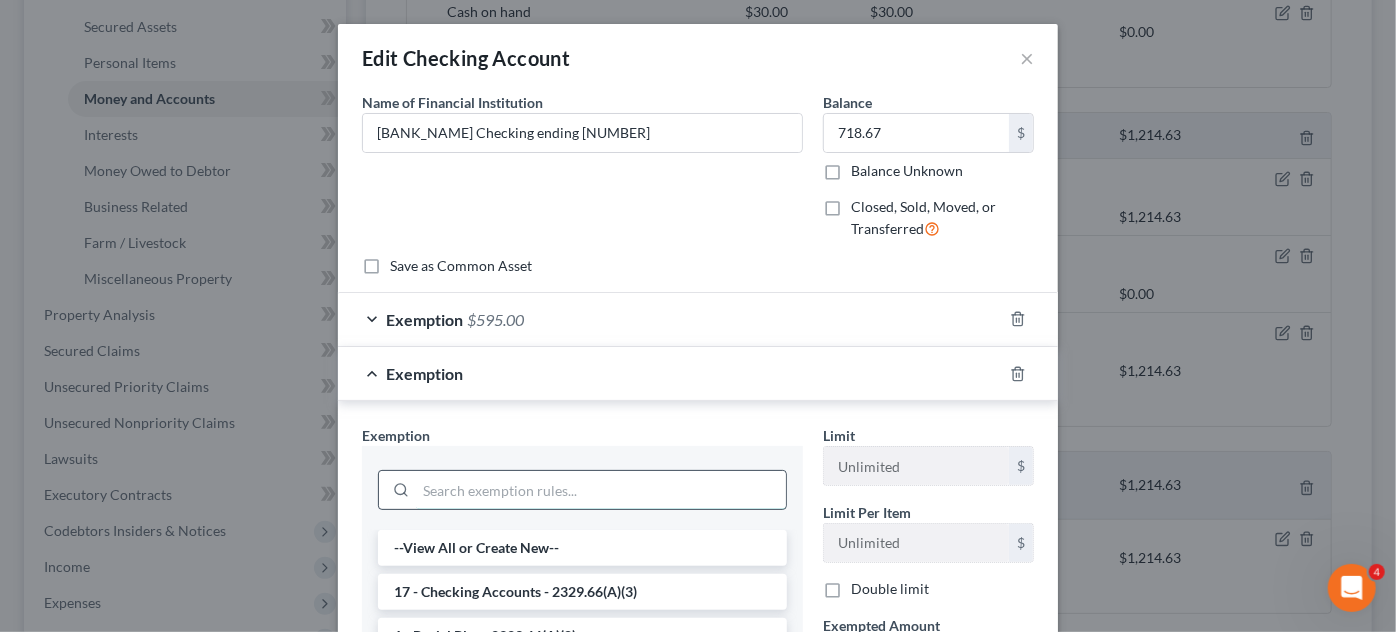 click at bounding box center (601, 490) 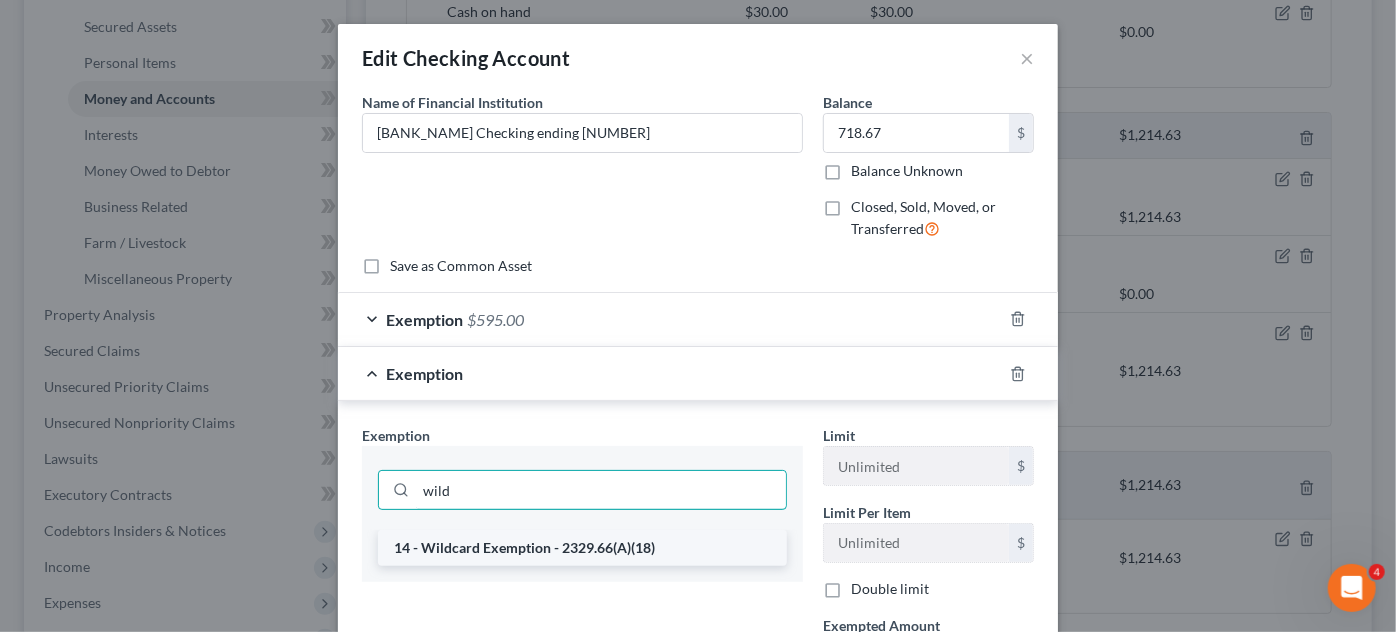 type on "wild" 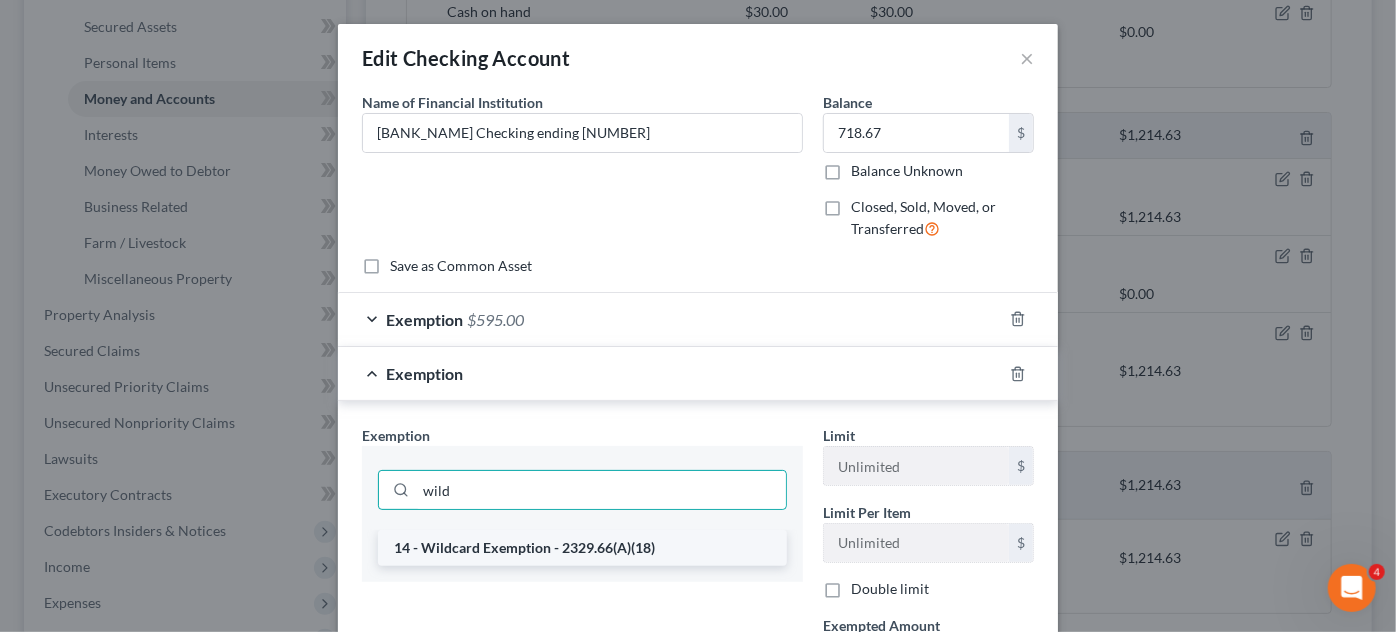 click on "14 - Wildcard Exemption  - 2329.66(A)(18)" at bounding box center (582, 548) 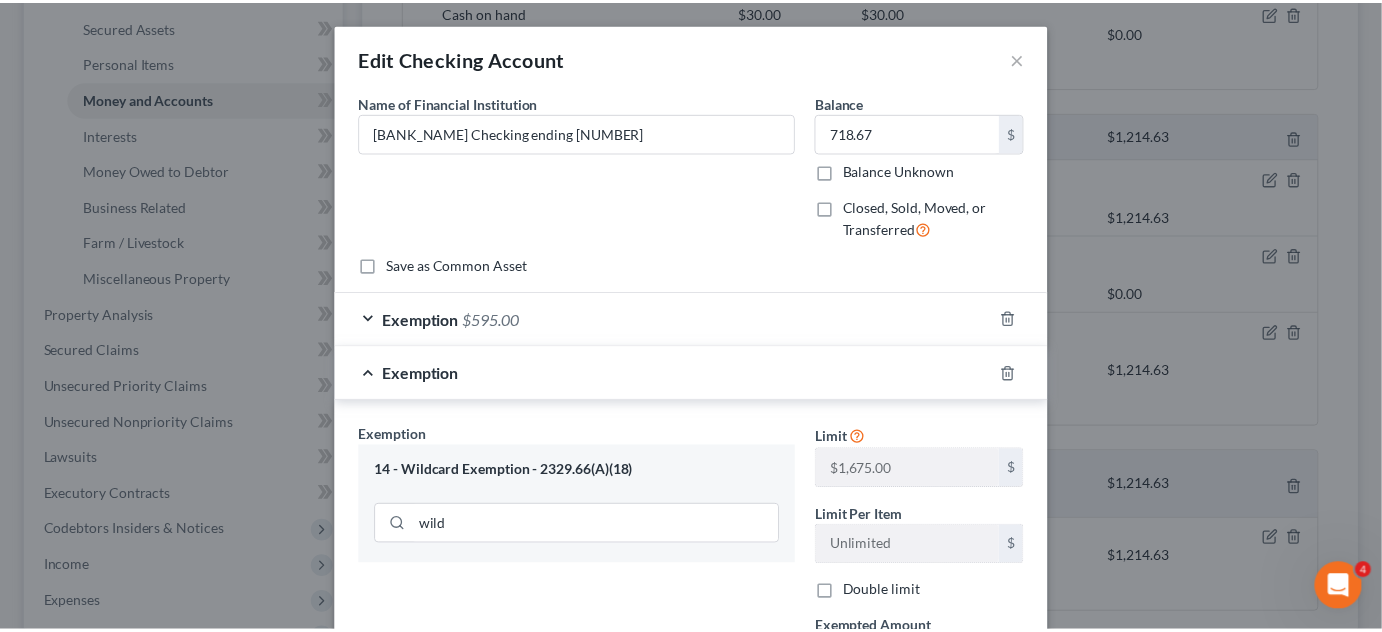 scroll, scrollTop: 262, scrollLeft: 0, axis: vertical 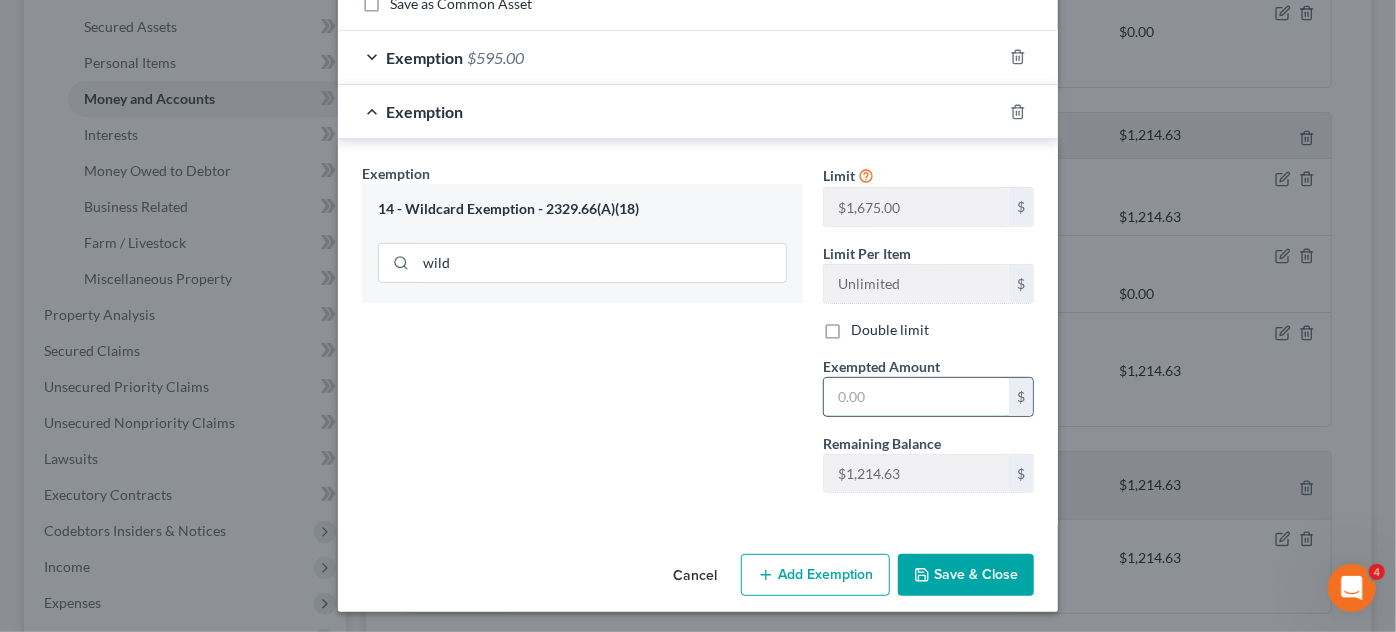 click at bounding box center (916, 397) 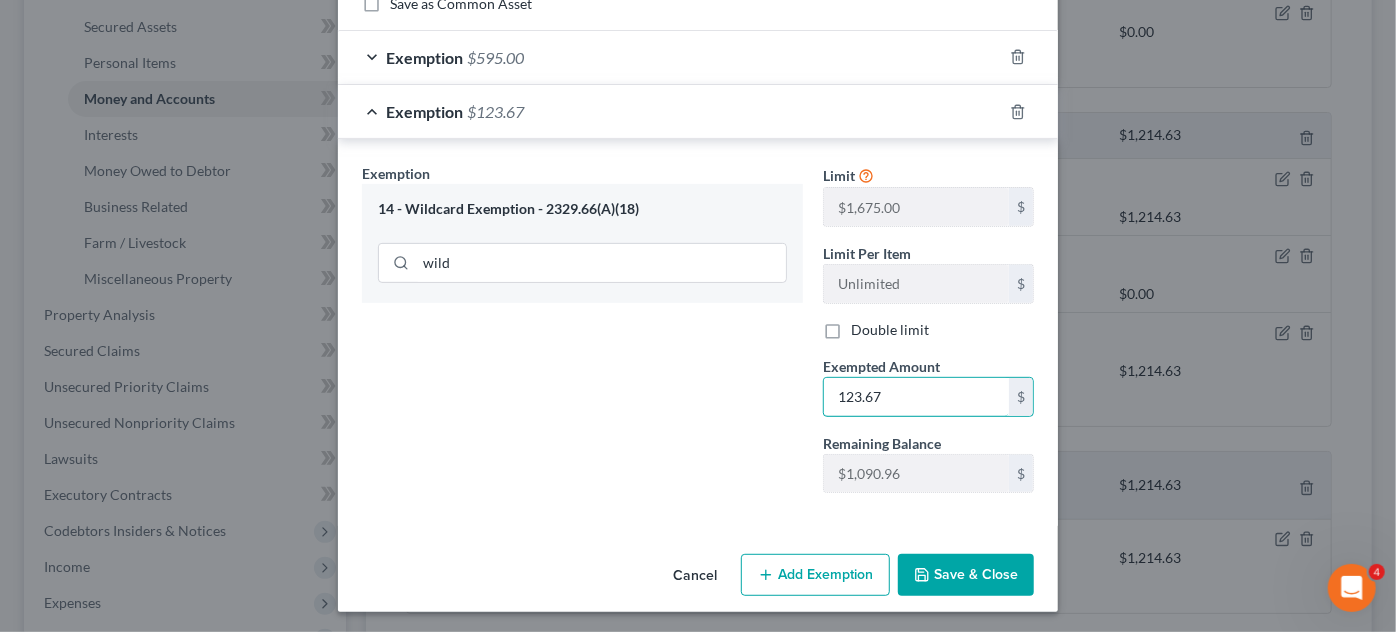 type on "123.67" 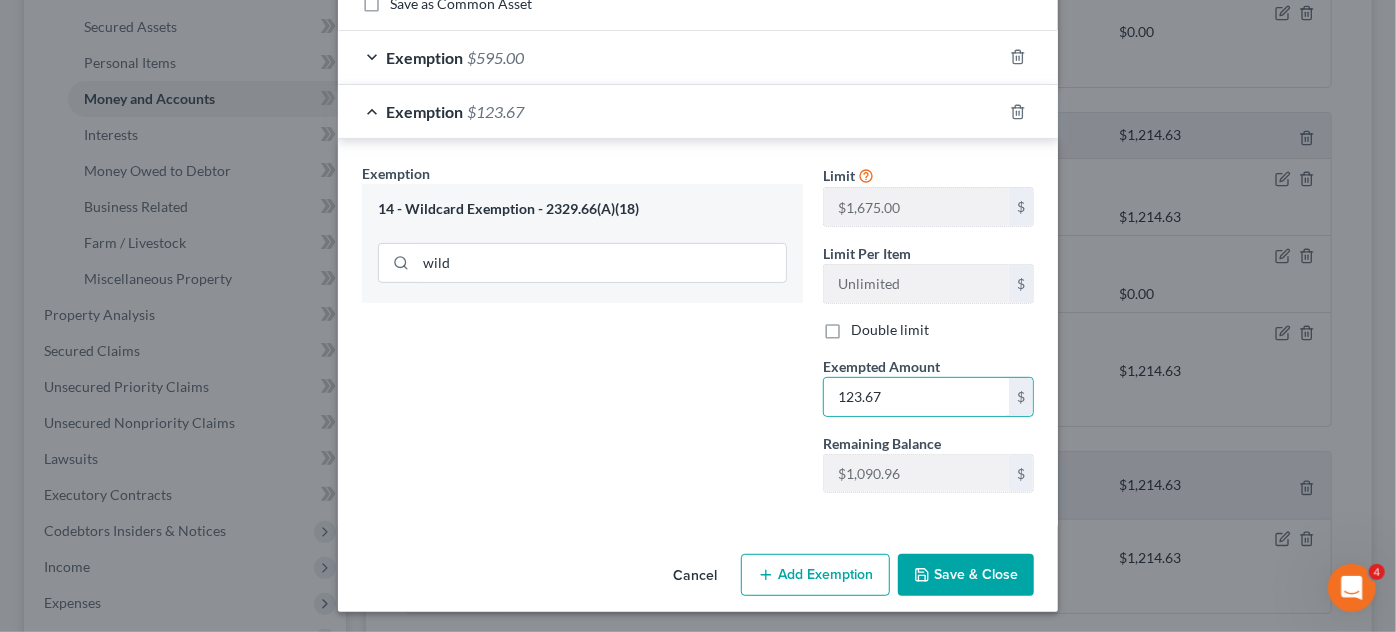 click on "Save & Close" at bounding box center (966, 575) 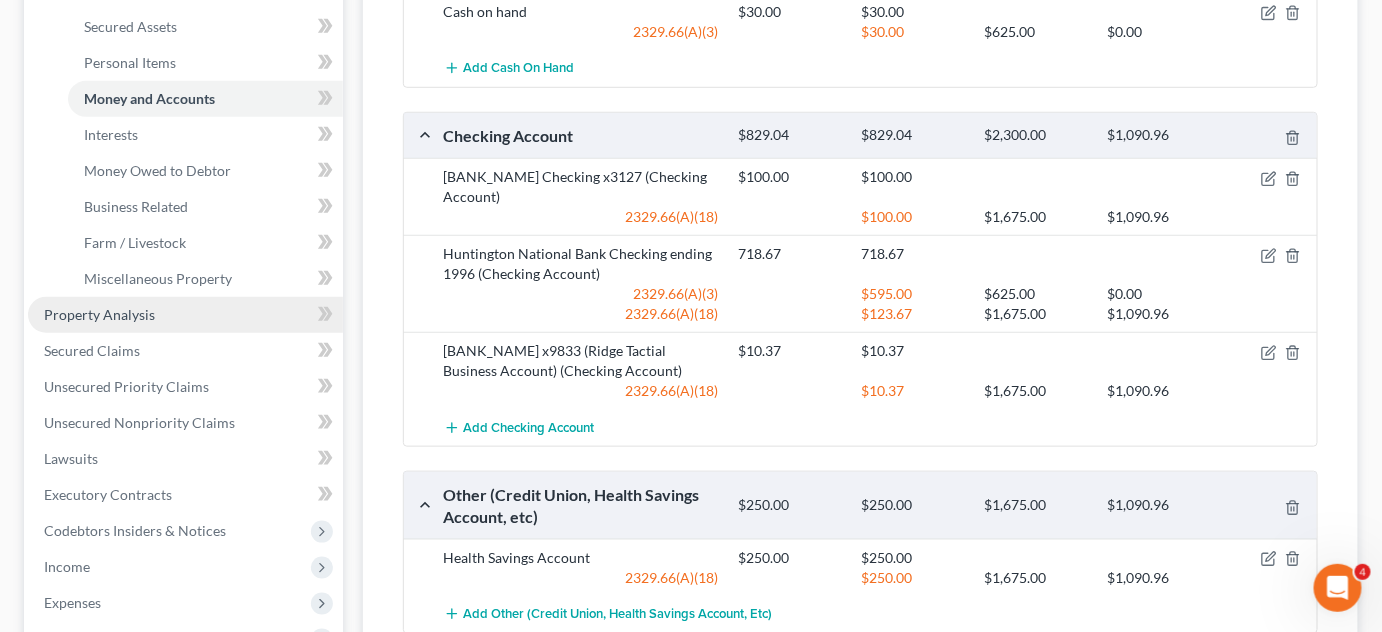 click on "Property Analysis" at bounding box center (185, 315) 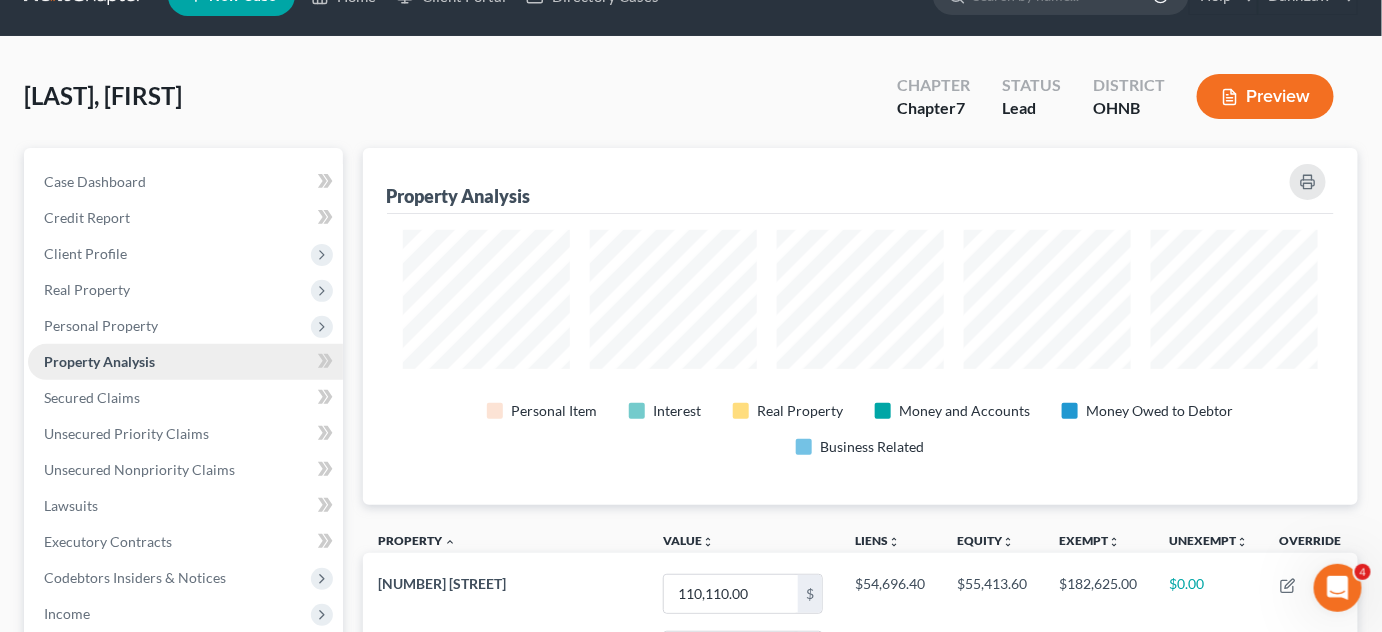 scroll, scrollTop: 0, scrollLeft: 0, axis: both 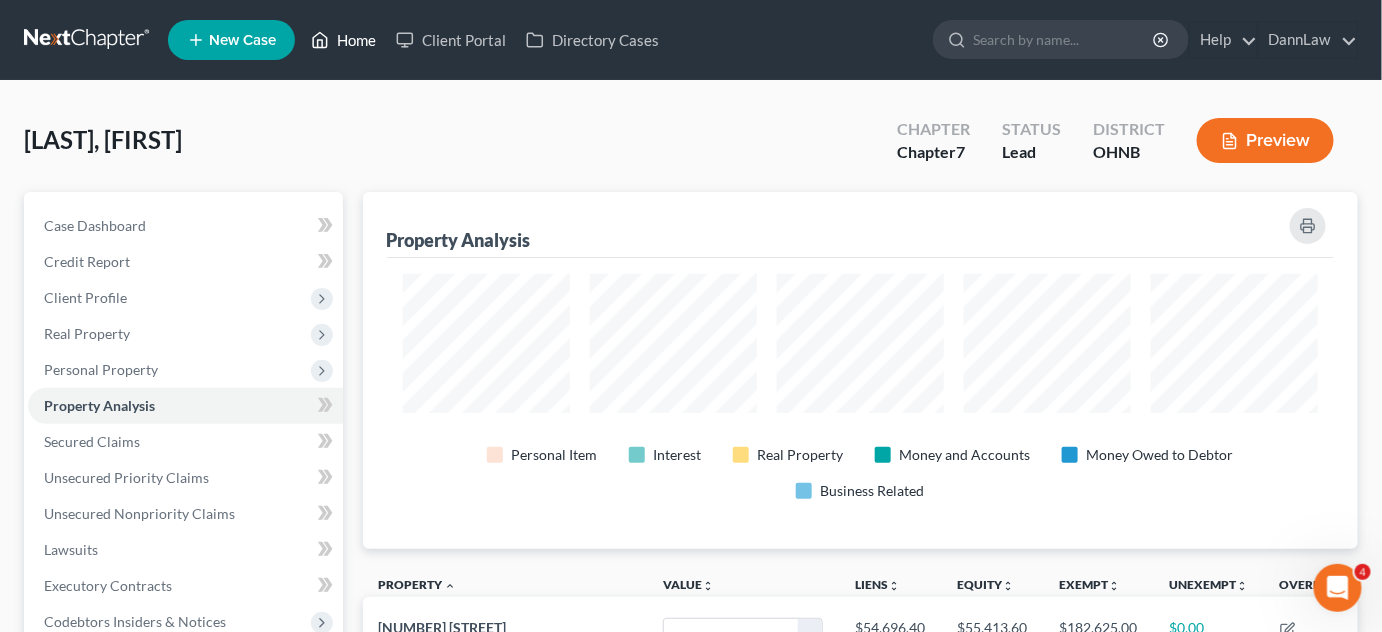 click on "Home" at bounding box center [343, 40] 